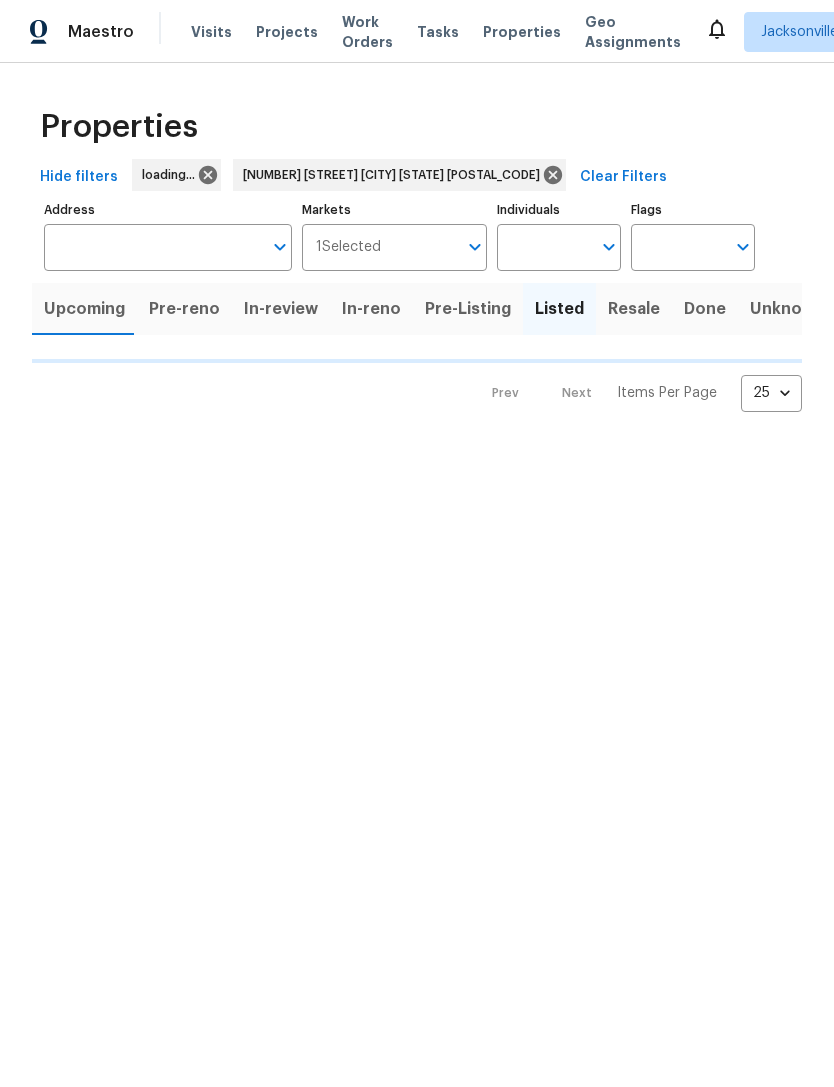 type on "[NUMBER] [STREET] [CITY] [STATE] [POSTAL_CODE]" 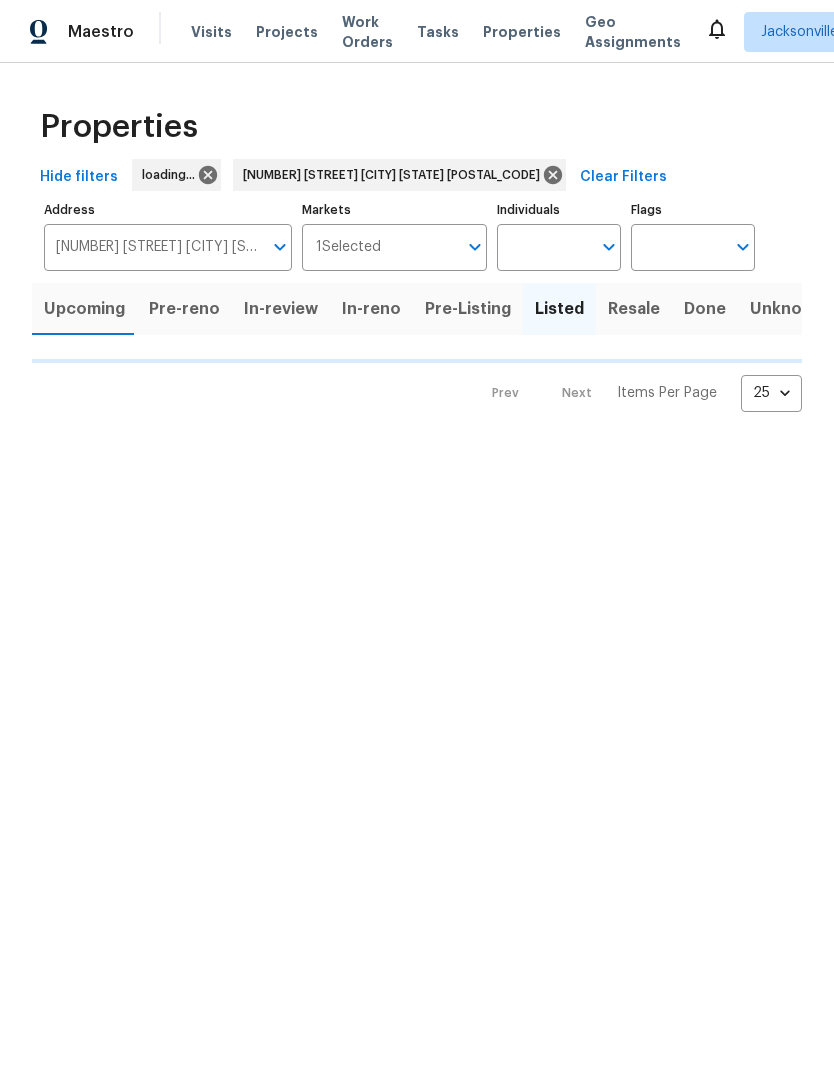 scroll, scrollTop: 0, scrollLeft: 0, axis: both 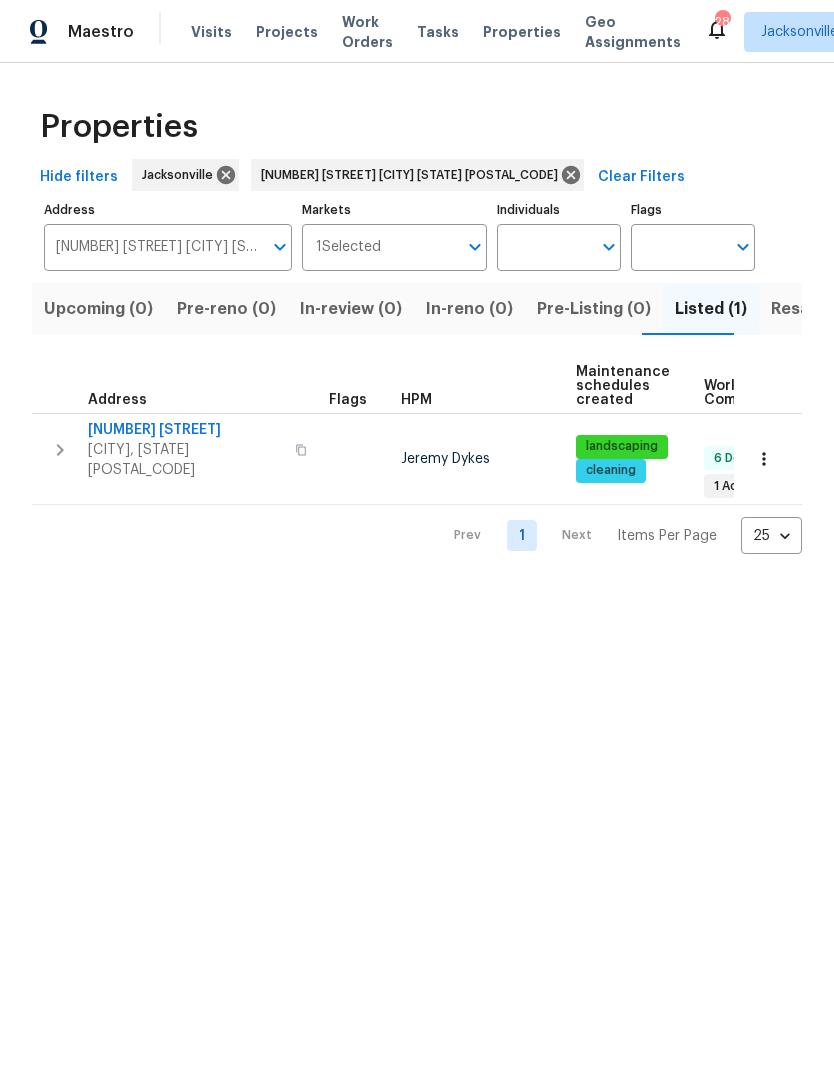 click on "5301 Oak Trail Ln Jacksonville FL 32209" at bounding box center (153, 247) 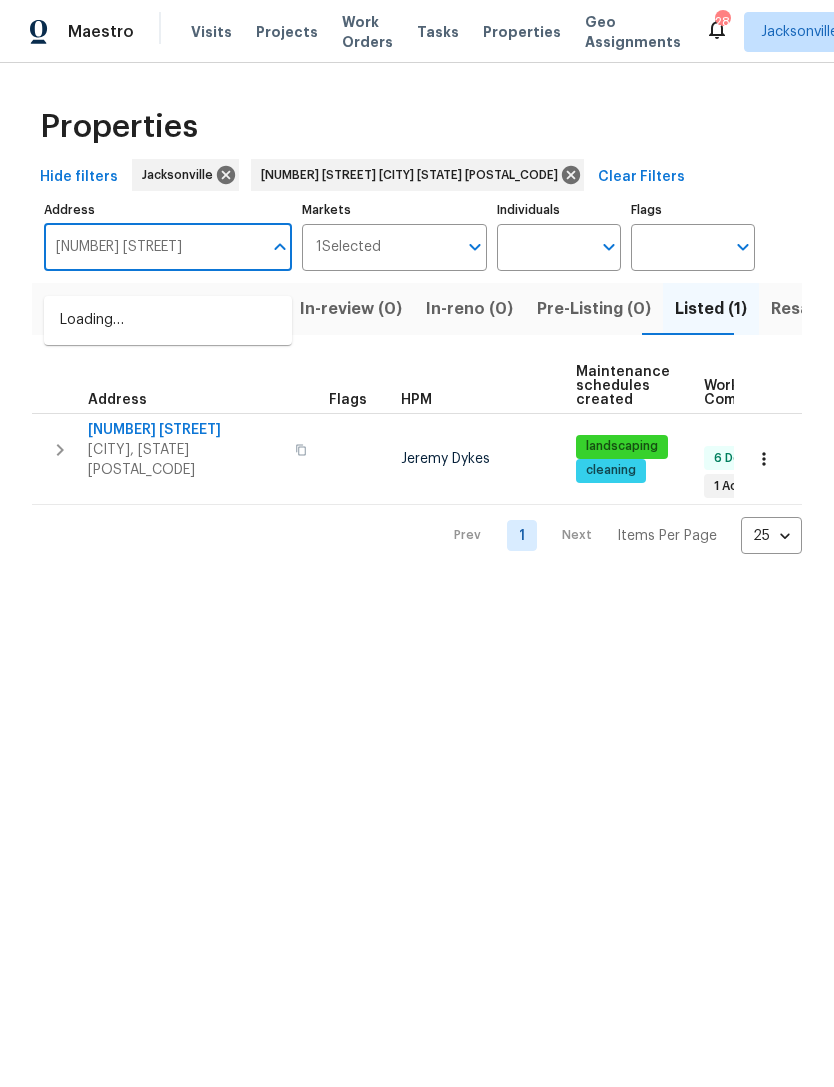 type on "2130 ciera" 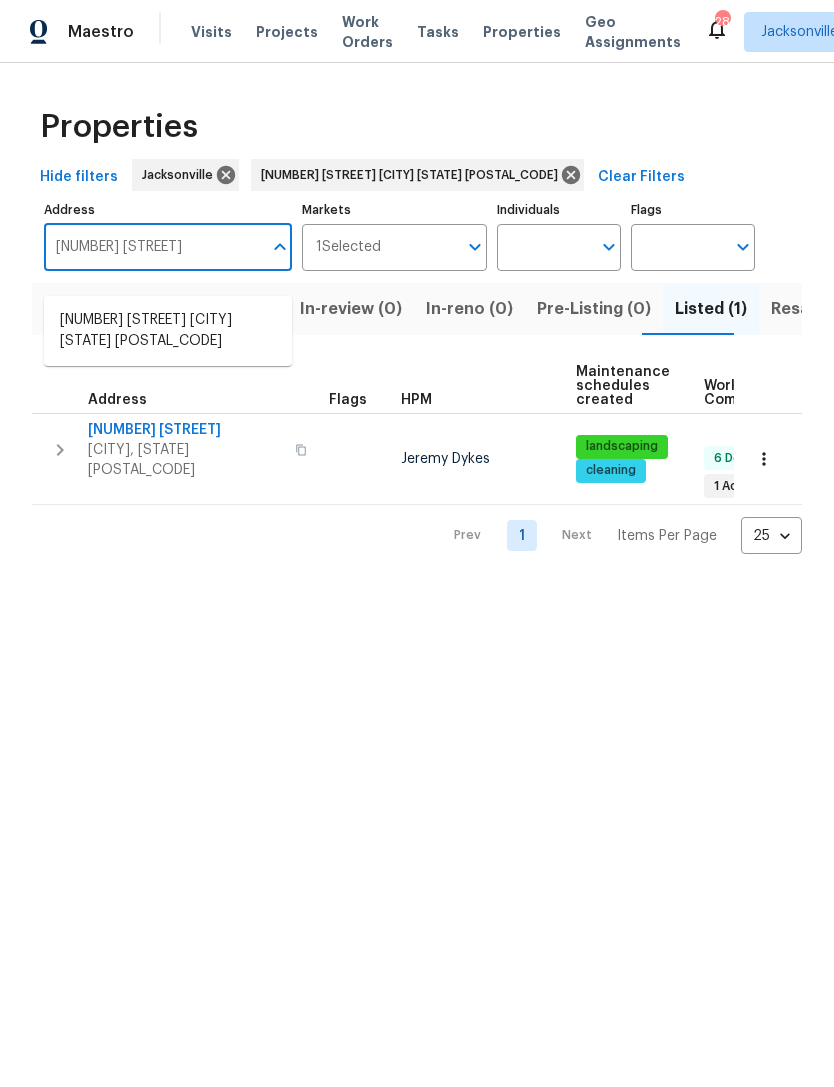 click on "2130 Ciera Ln Fernandina Beach FL 32034" at bounding box center (168, 331) 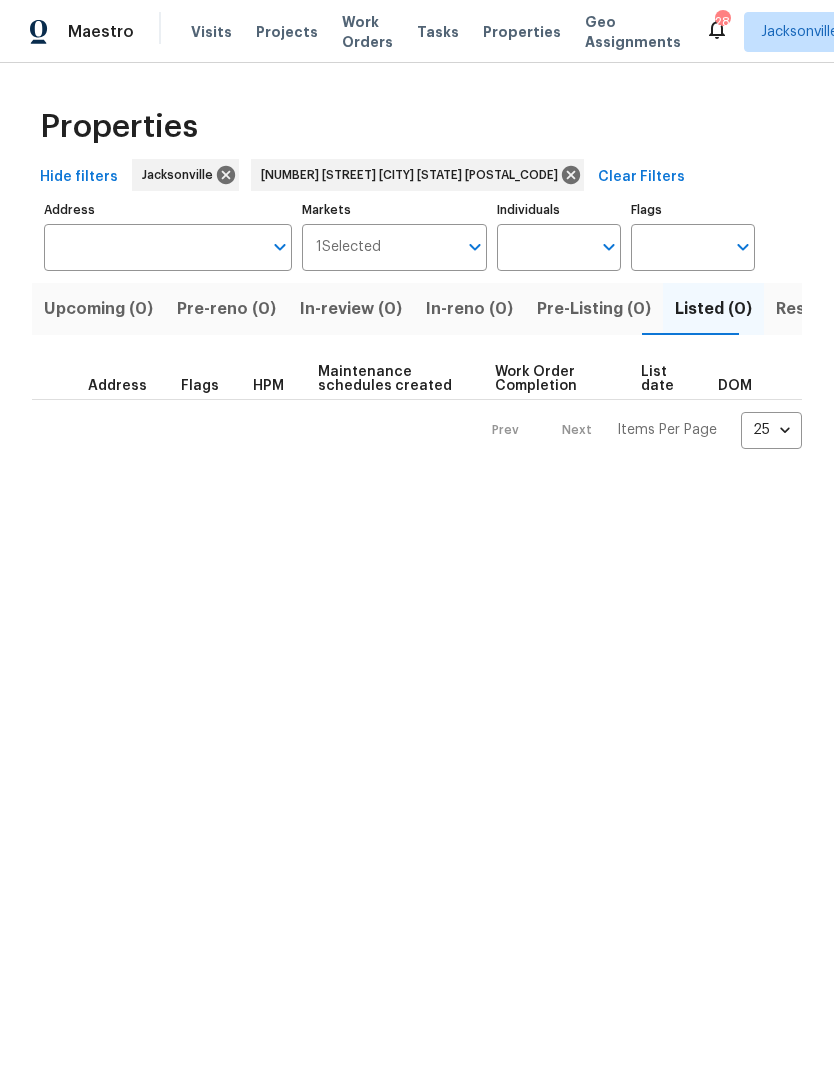 type on "2130 Ciera Ln Fernandina Beach FL 32034" 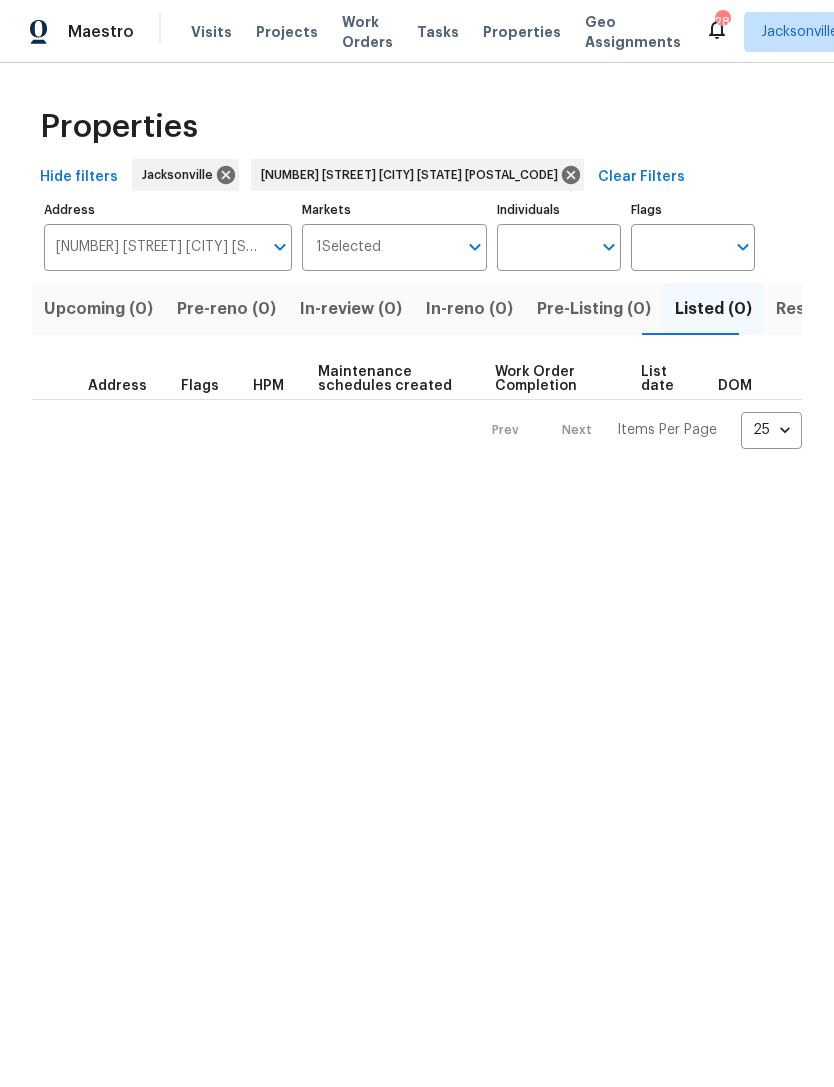 click on "Resale (0)" at bounding box center [816, 309] 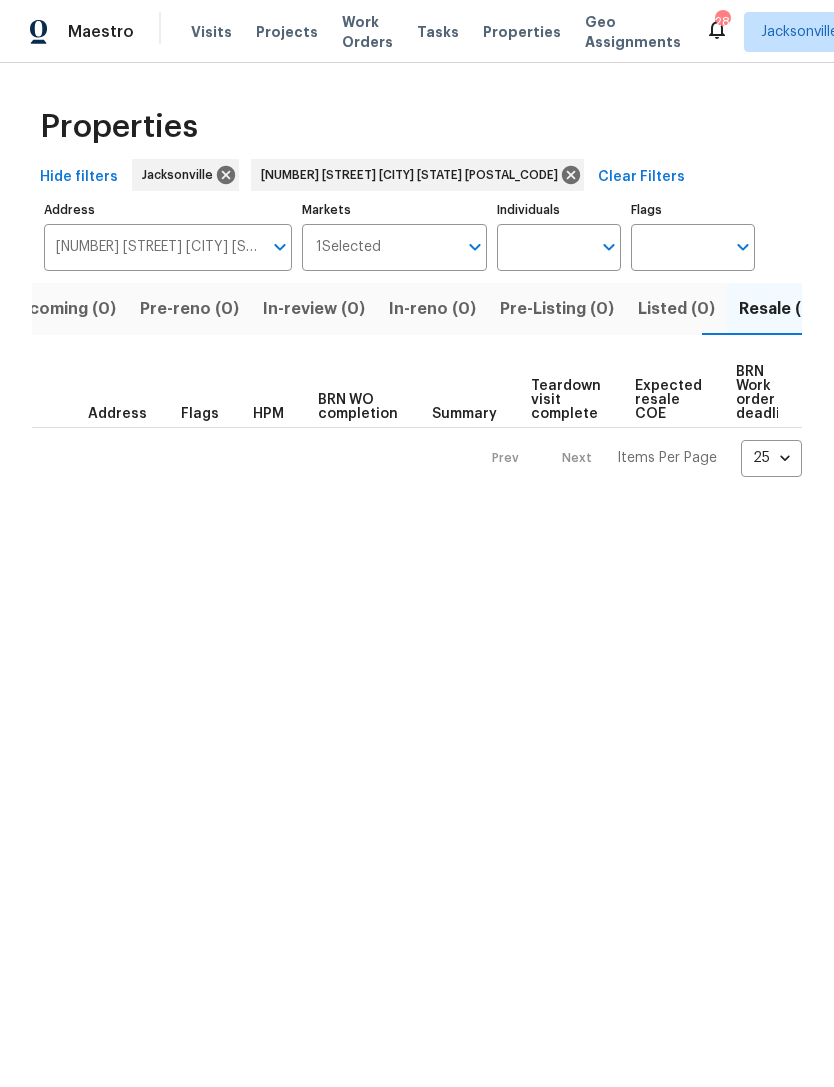 scroll, scrollTop: 0, scrollLeft: 37, axis: horizontal 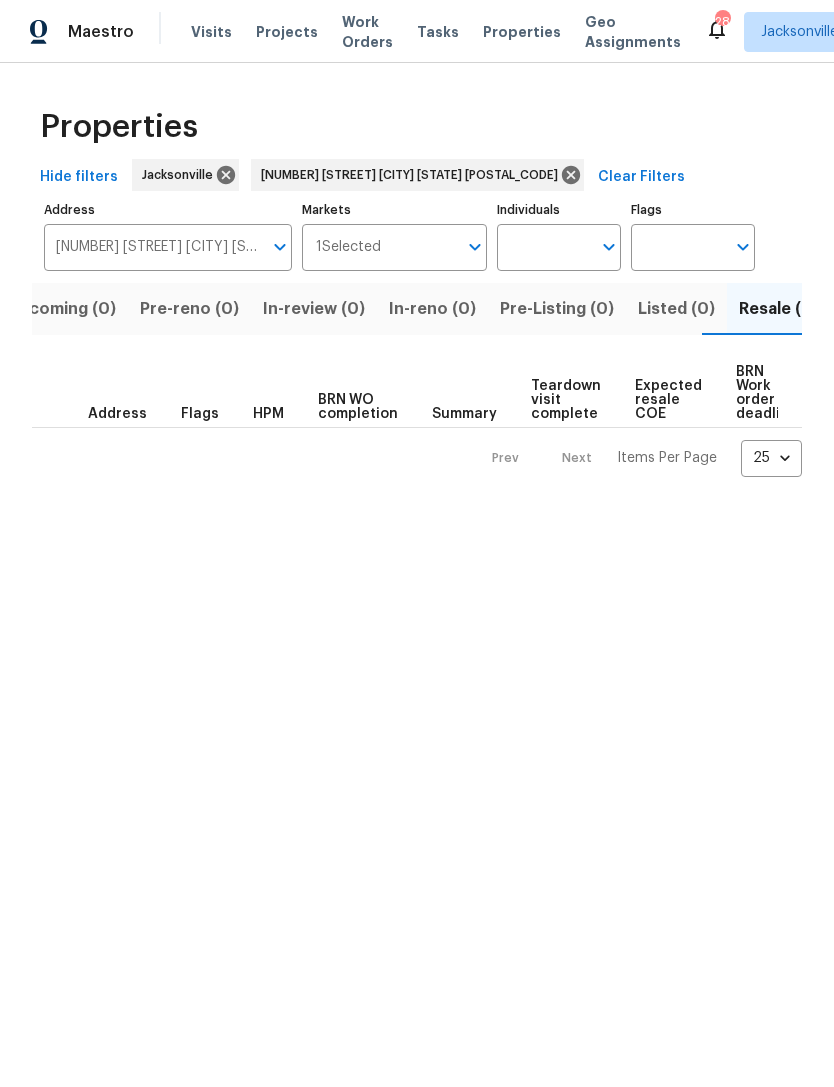 click on "Resale (0)" at bounding box center (779, 309) 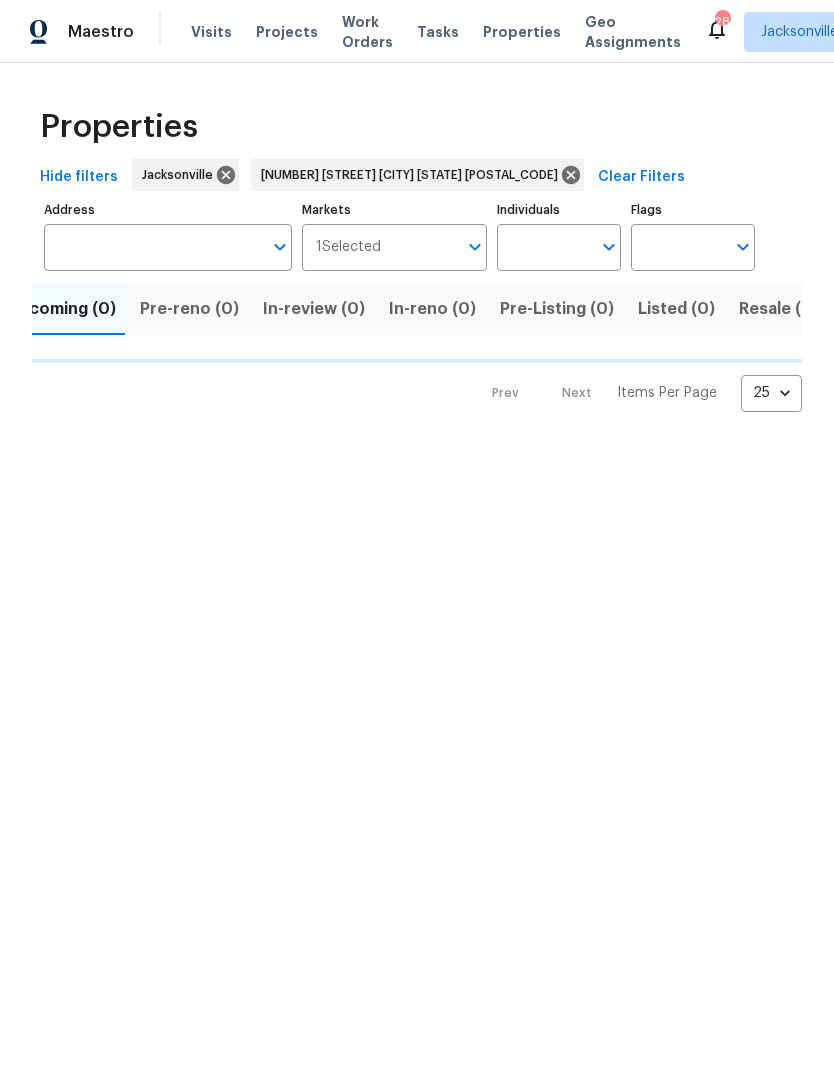 type on "2130 Ciera Ln Fernandina Beach FL 32034" 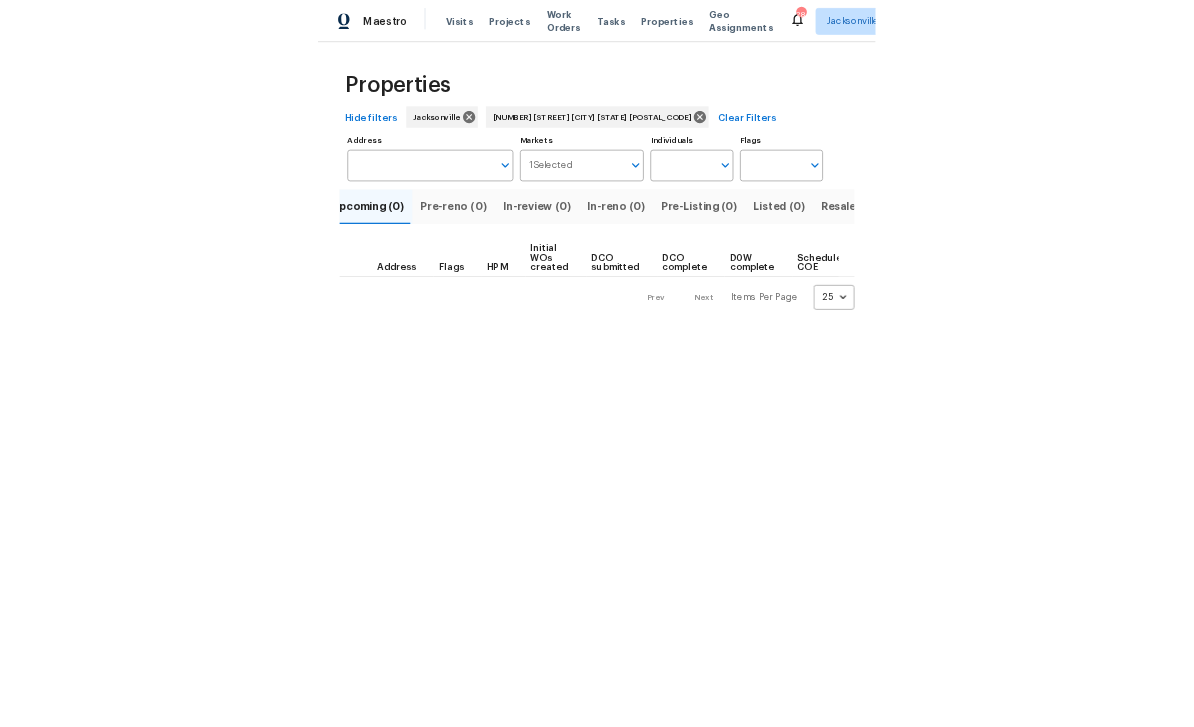 scroll, scrollTop: 0, scrollLeft: 0, axis: both 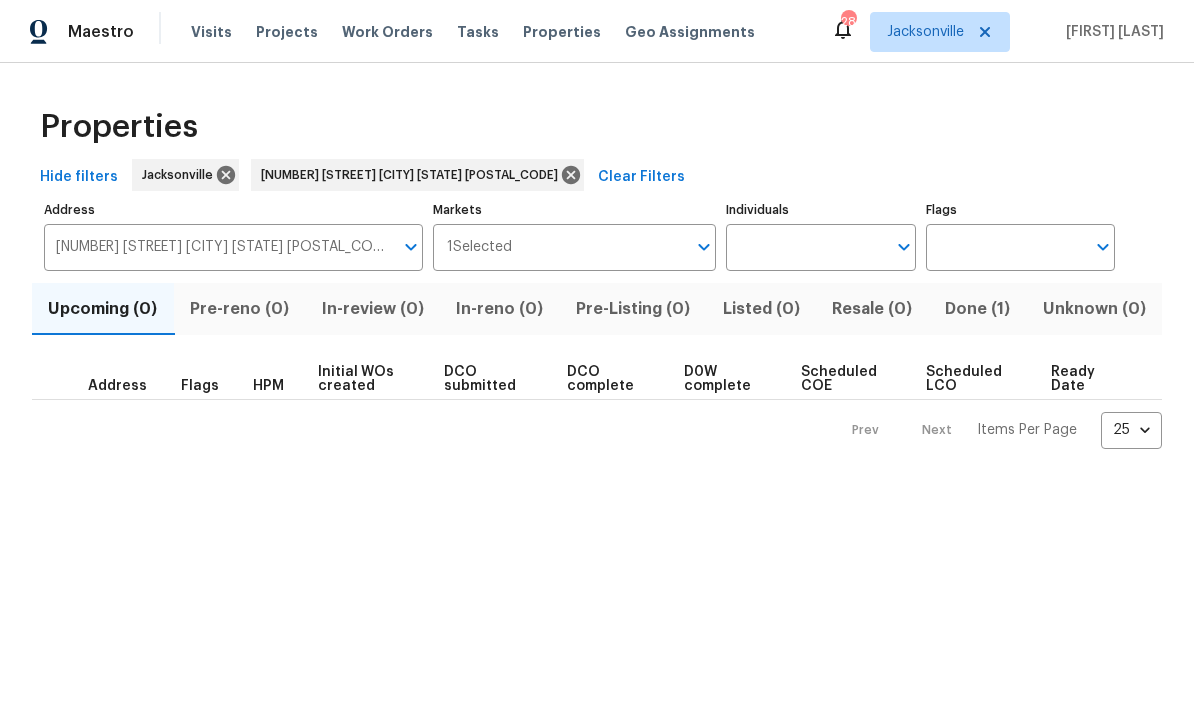 click on "Done (1)" at bounding box center (978, 309) 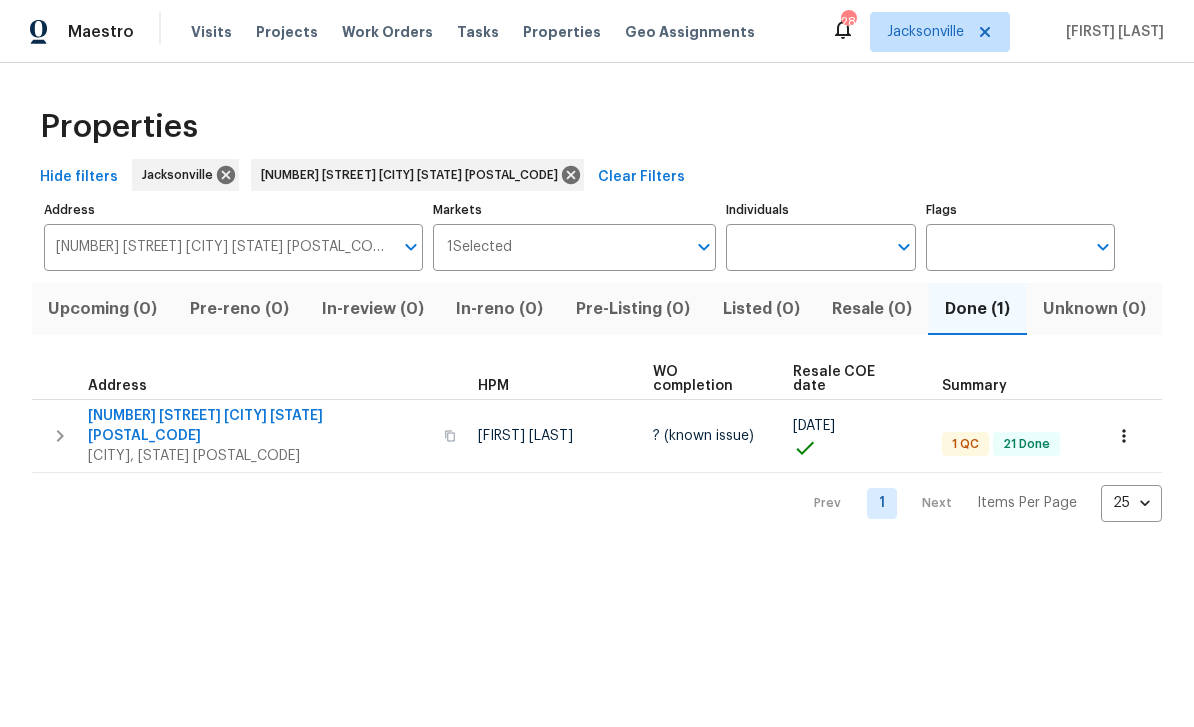 click on "2130 Ciera Ln" at bounding box center [260, 426] 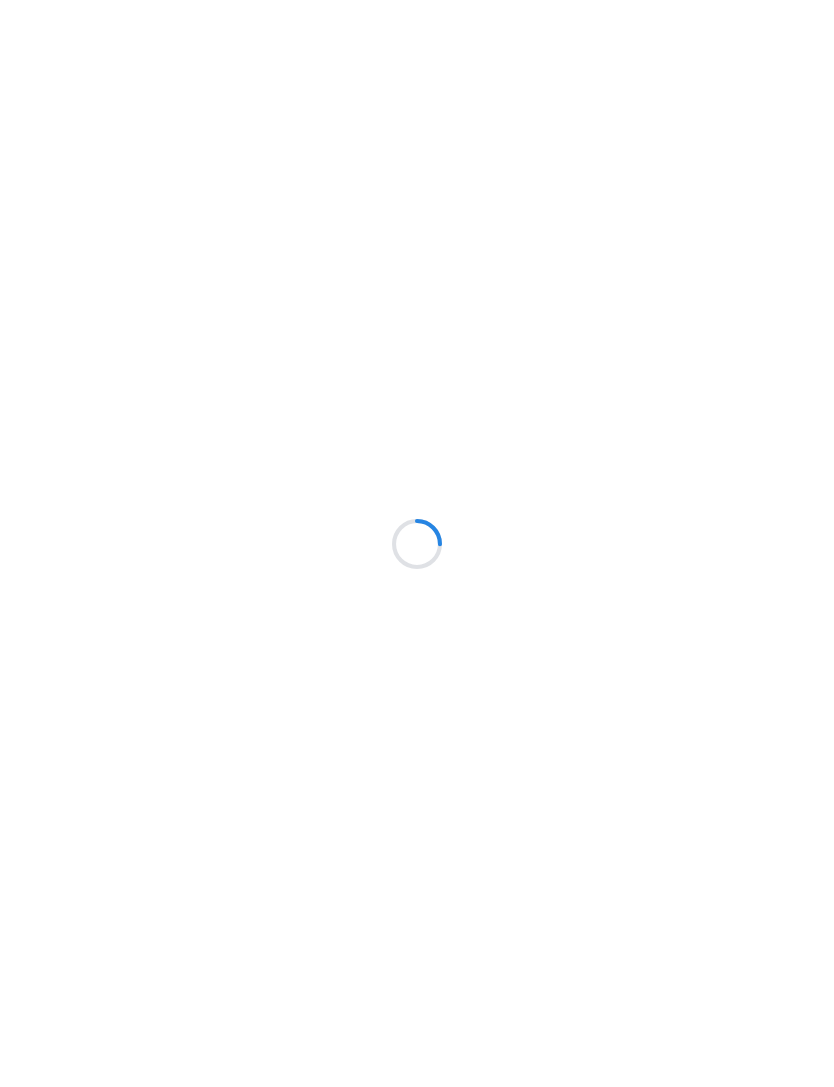 scroll, scrollTop: 0, scrollLeft: 0, axis: both 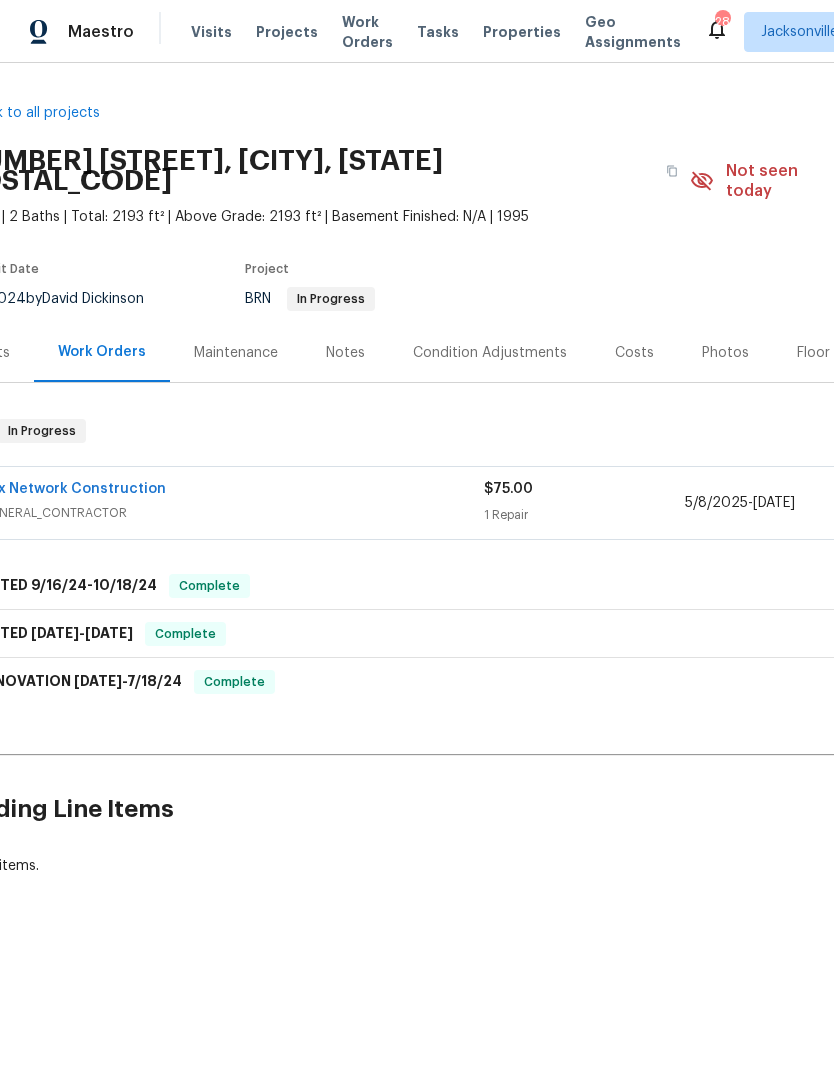 click on "GENERAL_CONTRACTOR" at bounding box center [233, 513] 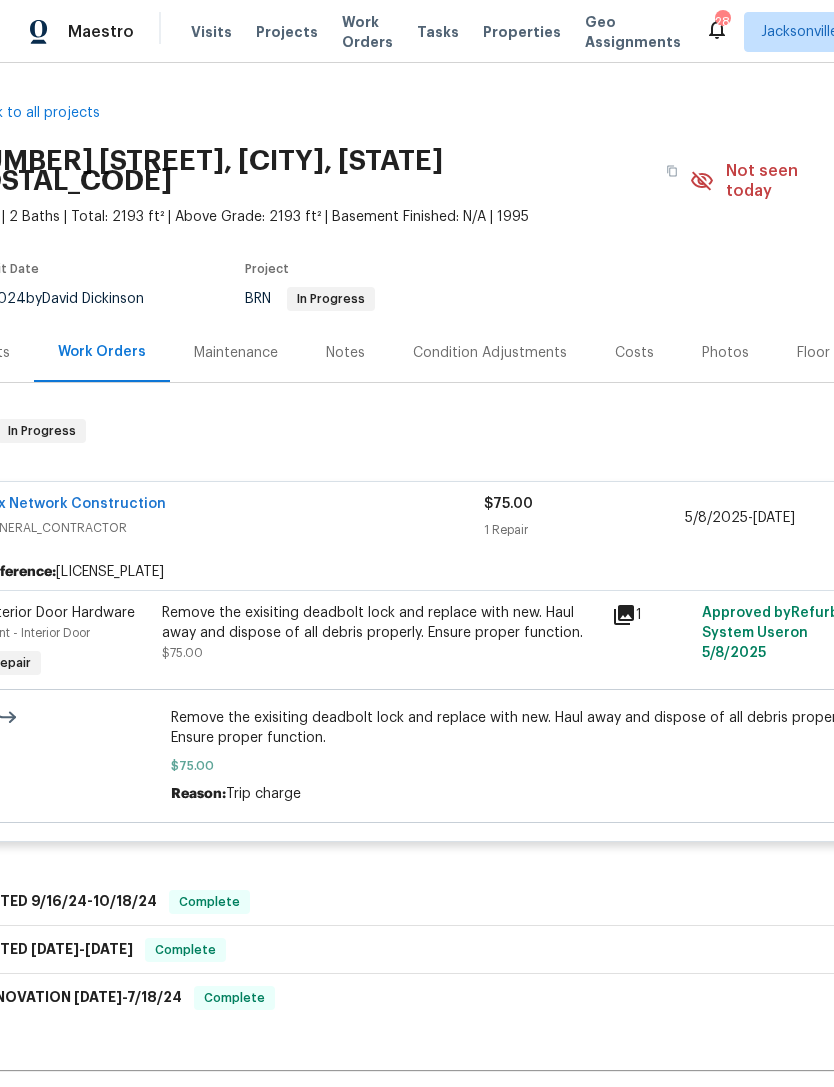 click on "Notes" at bounding box center (345, 352) 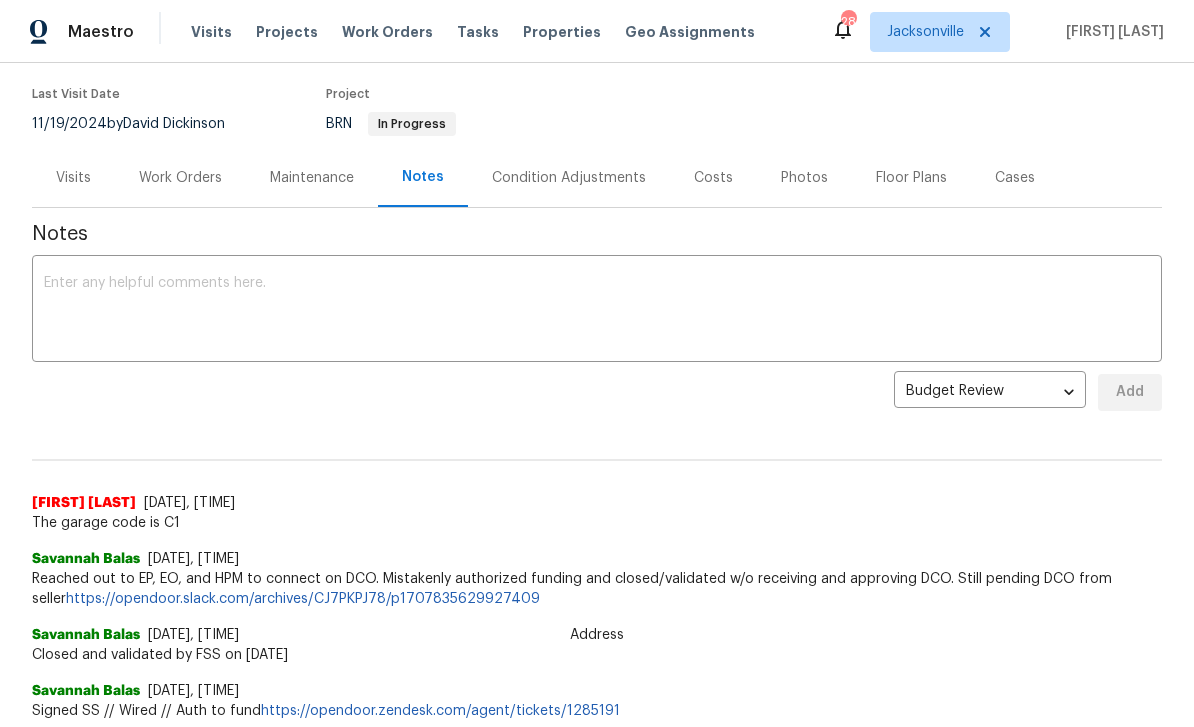 scroll, scrollTop: 161, scrollLeft: 0, axis: vertical 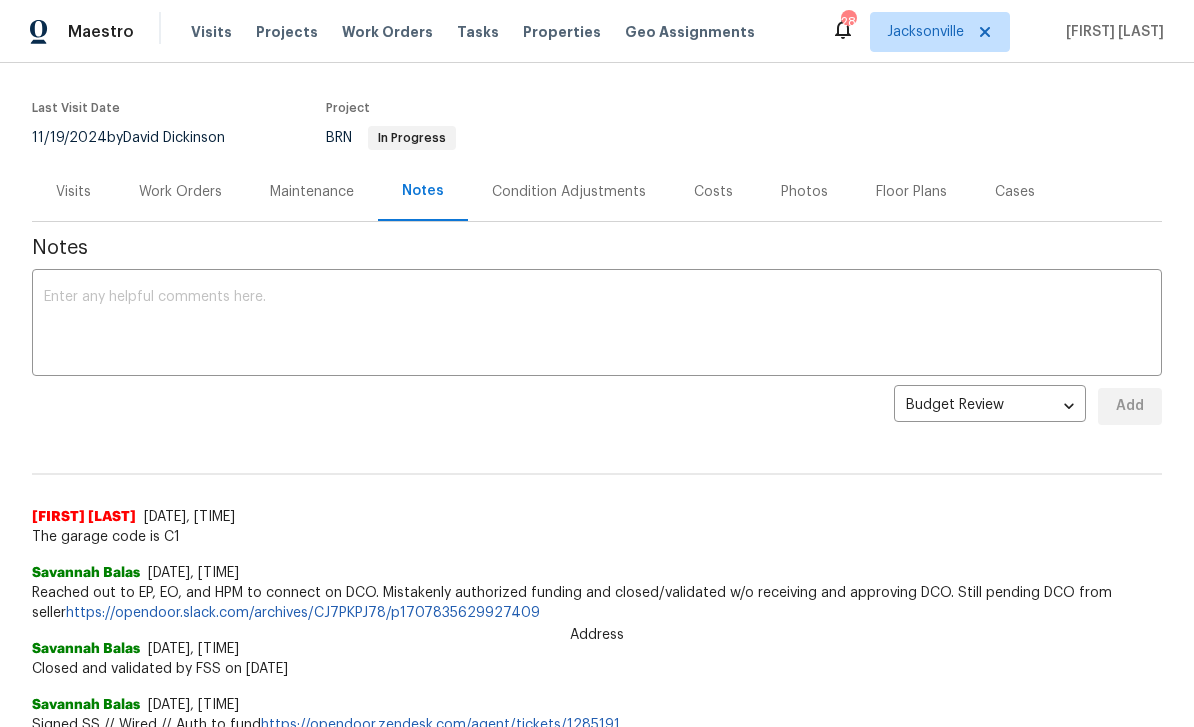 click on "Closed and validated by FSS on 02/13" at bounding box center [597, 669] 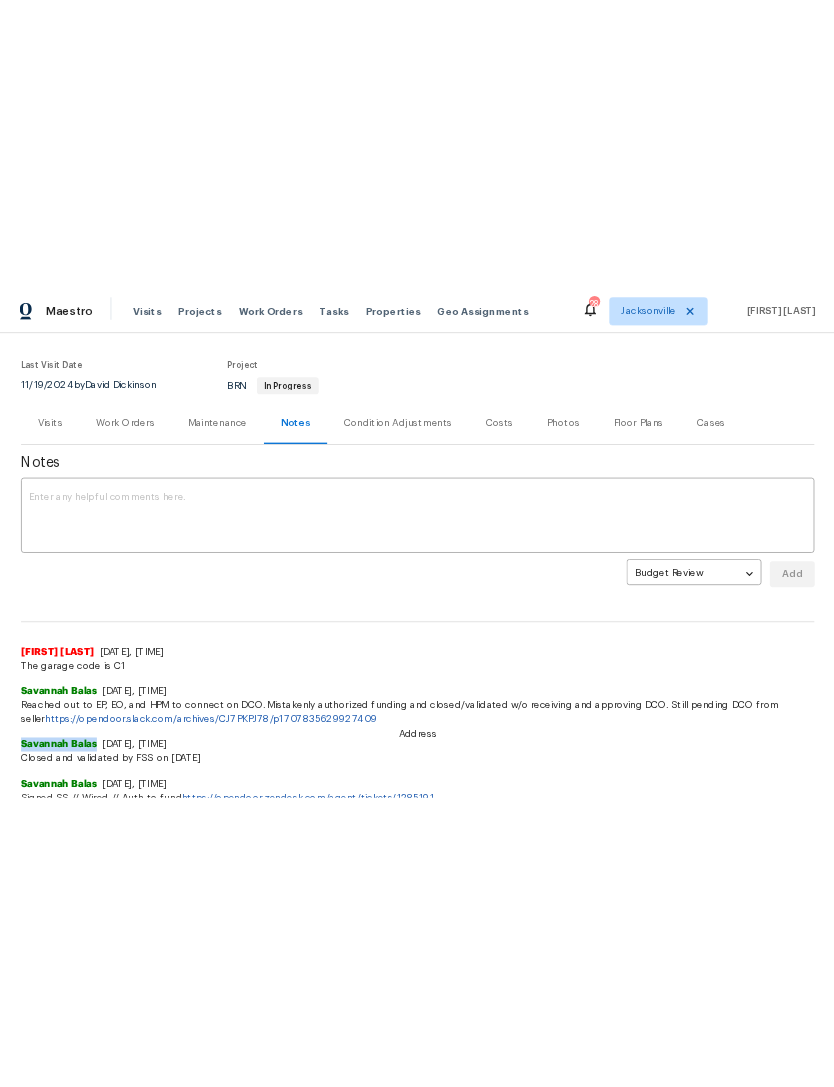scroll, scrollTop: 0, scrollLeft: 0, axis: both 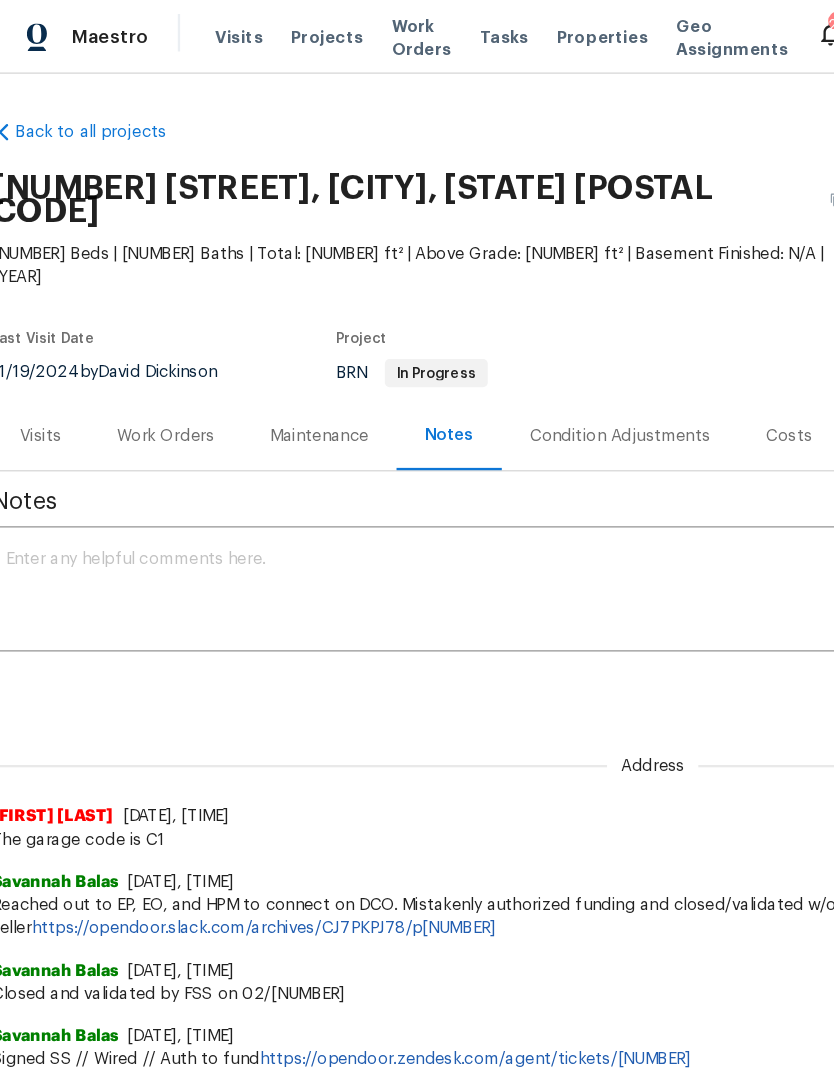 click on "Condition Adjustments" at bounding box center (537, 373) 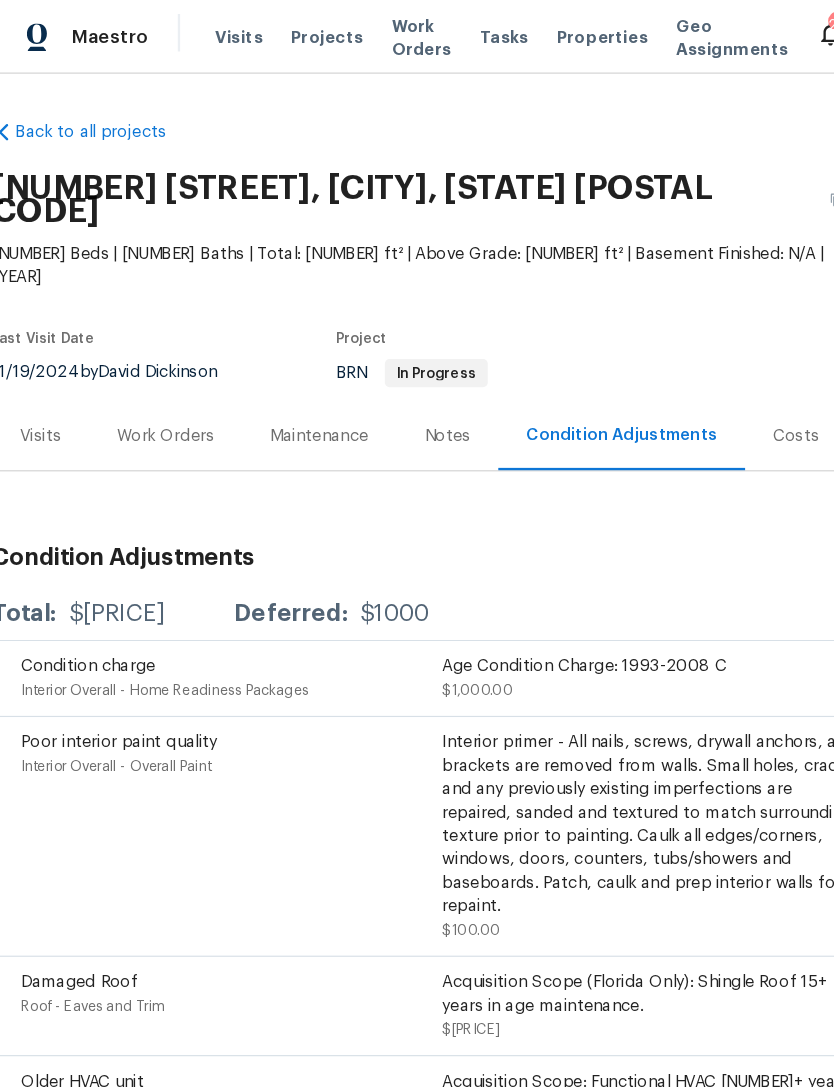 scroll, scrollTop: 0, scrollLeft: 0, axis: both 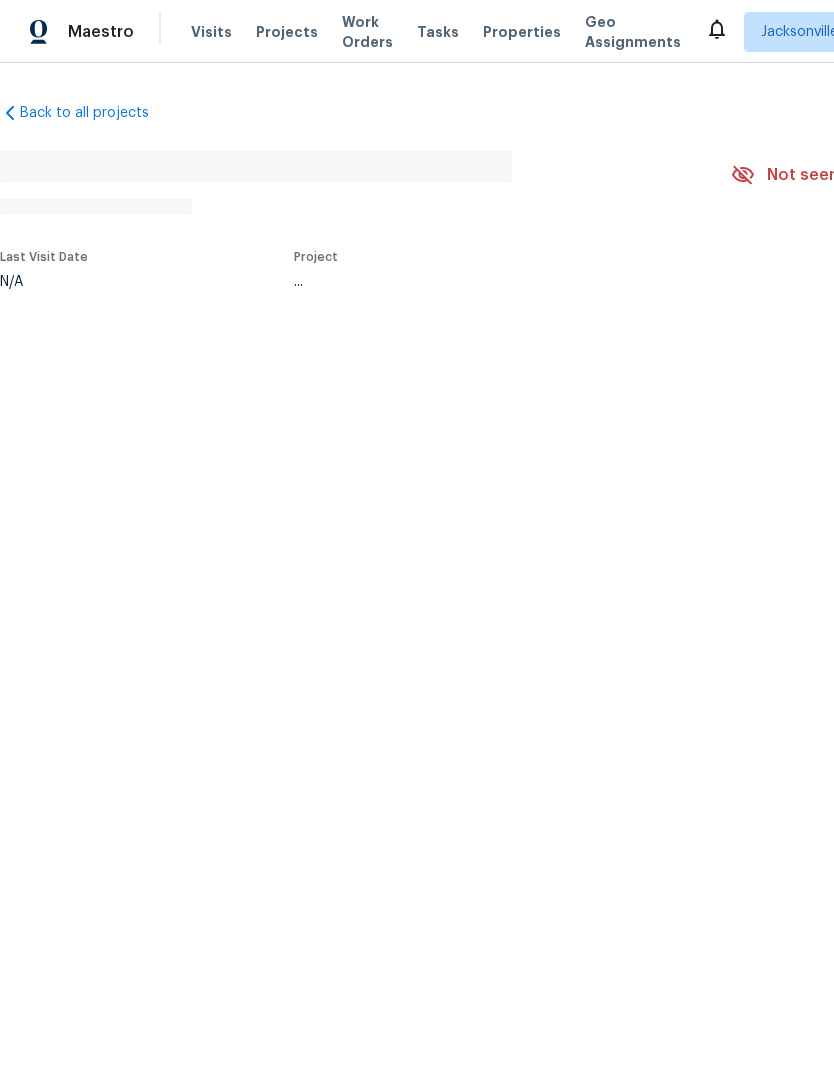 click on "Properties" at bounding box center (522, 32) 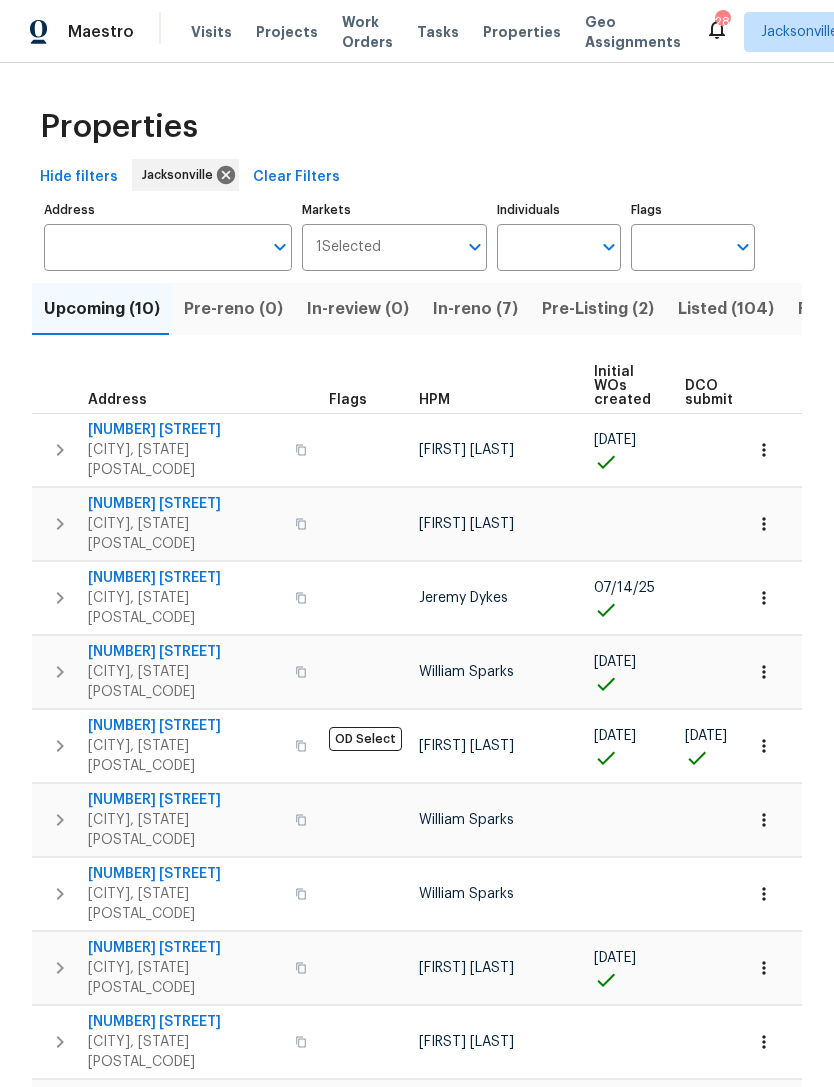 click on "In-reno (7)" at bounding box center [475, 309] 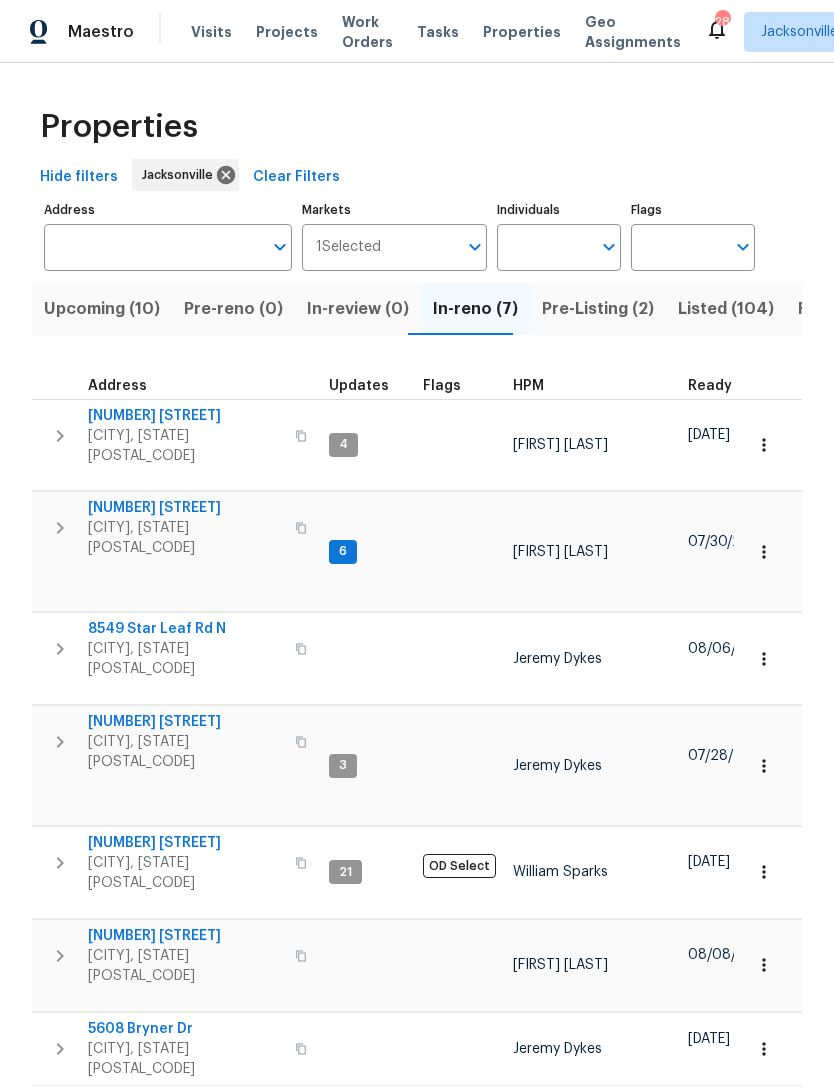 click on "2772 Commanche Ave" at bounding box center [185, 416] 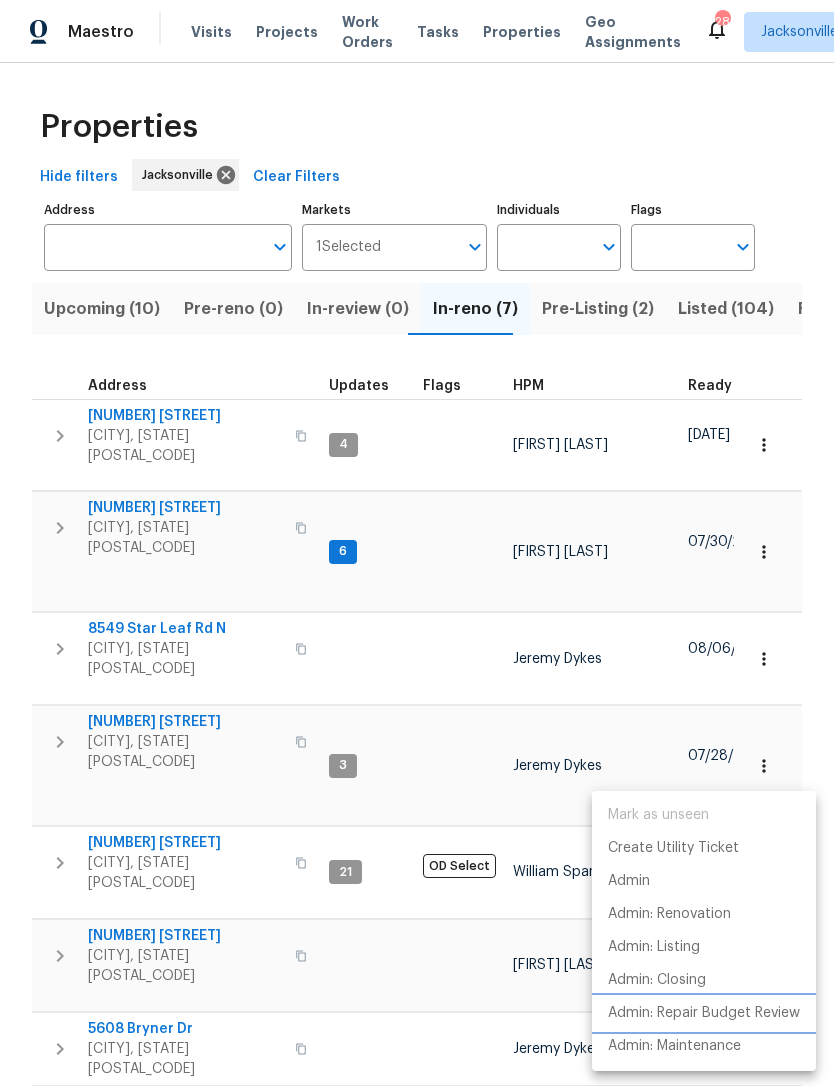 click on "Admin: Repair Budget Review" at bounding box center (704, 1013) 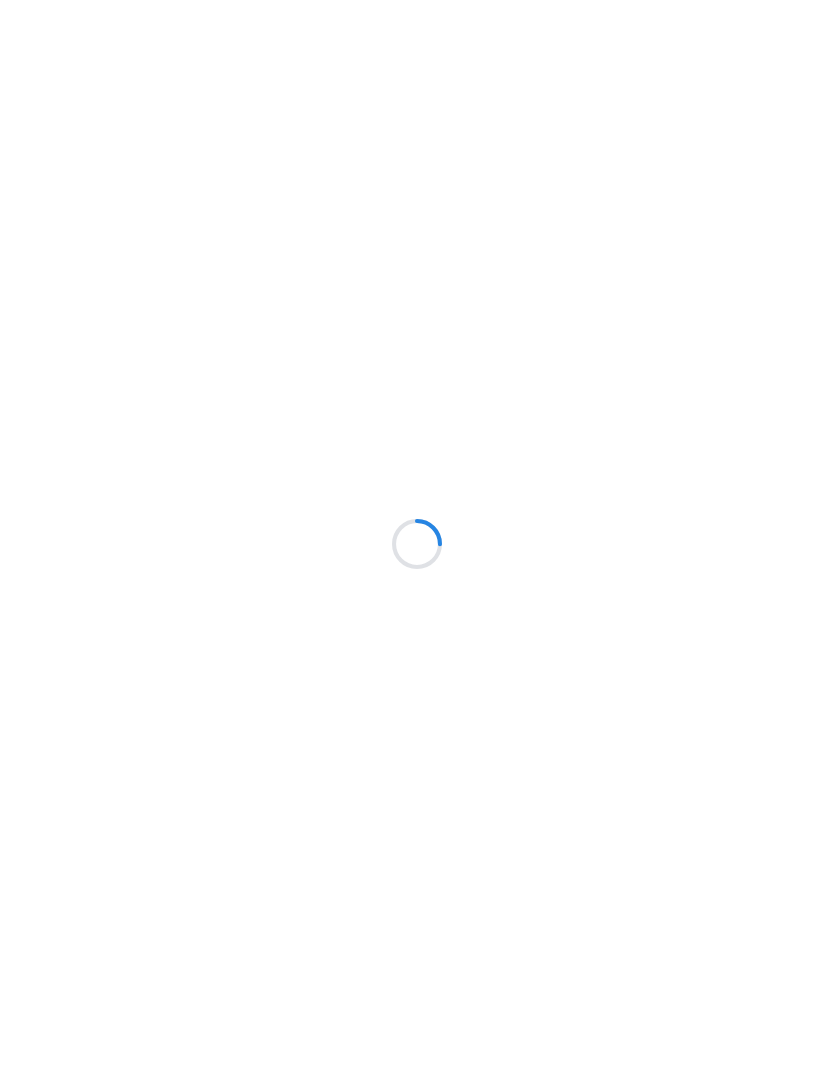scroll, scrollTop: 0, scrollLeft: 0, axis: both 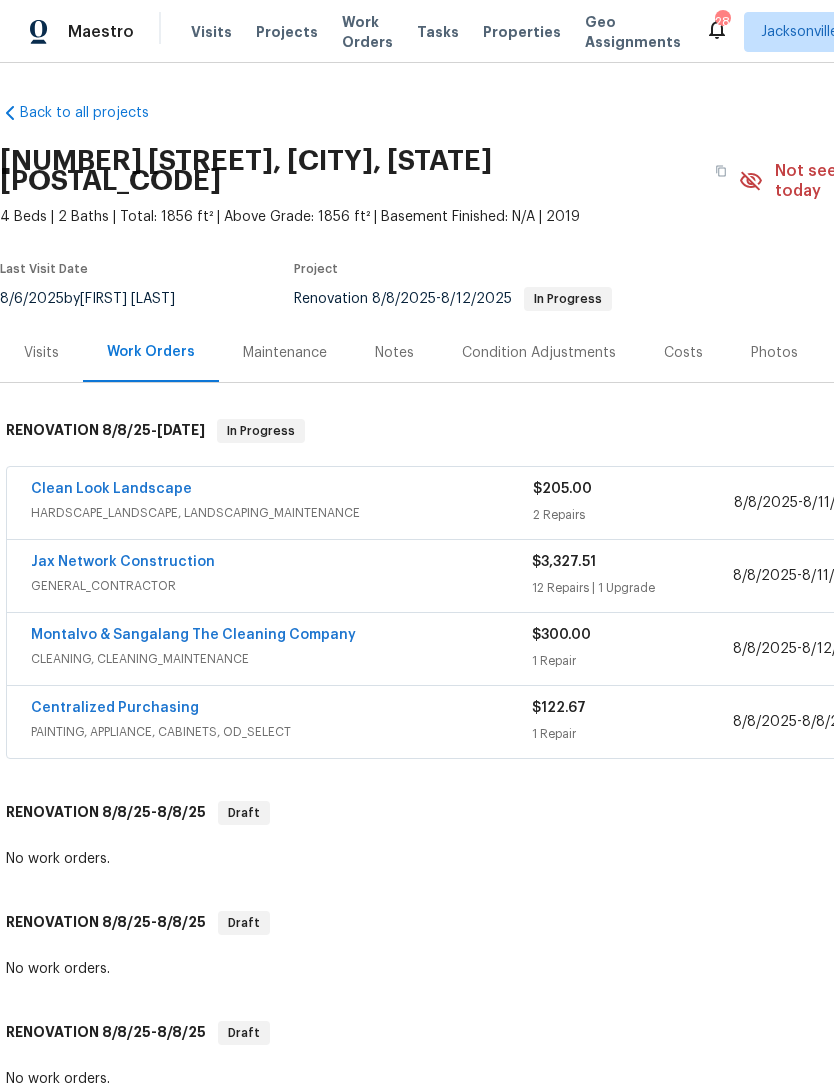 click on "Condition Adjustments" at bounding box center [539, 353] 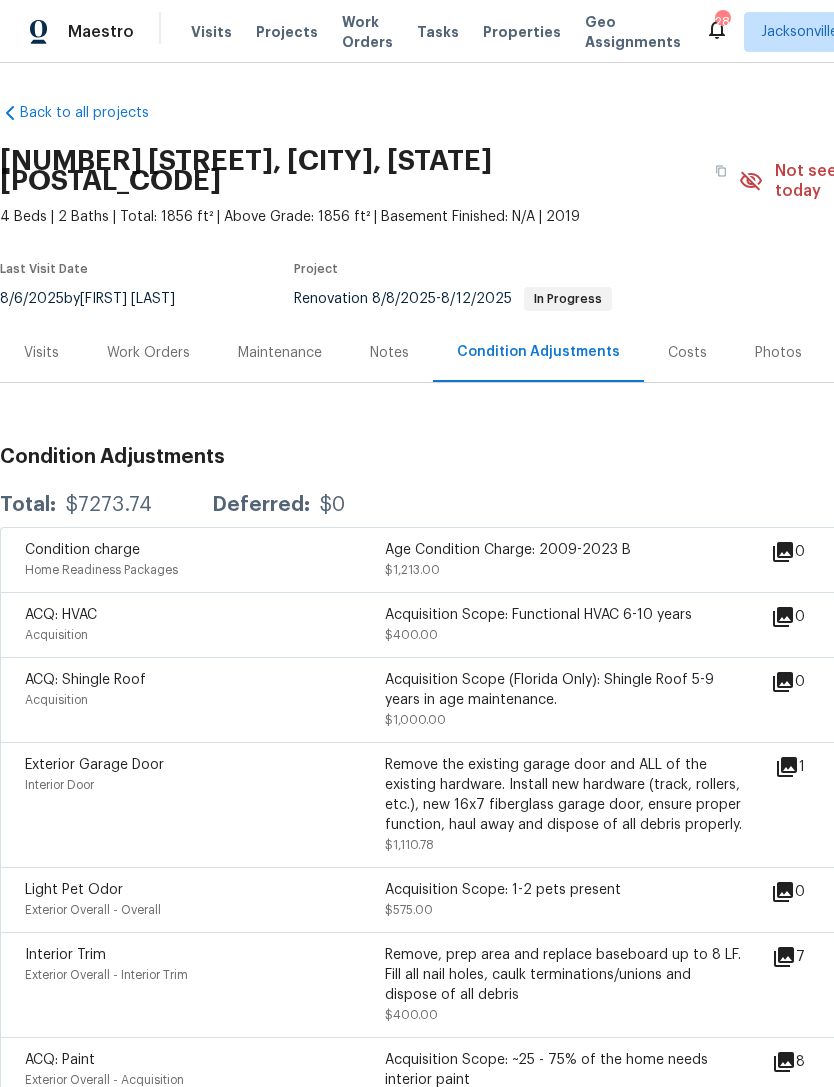 click on "Notes" at bounding box center (389, 353) 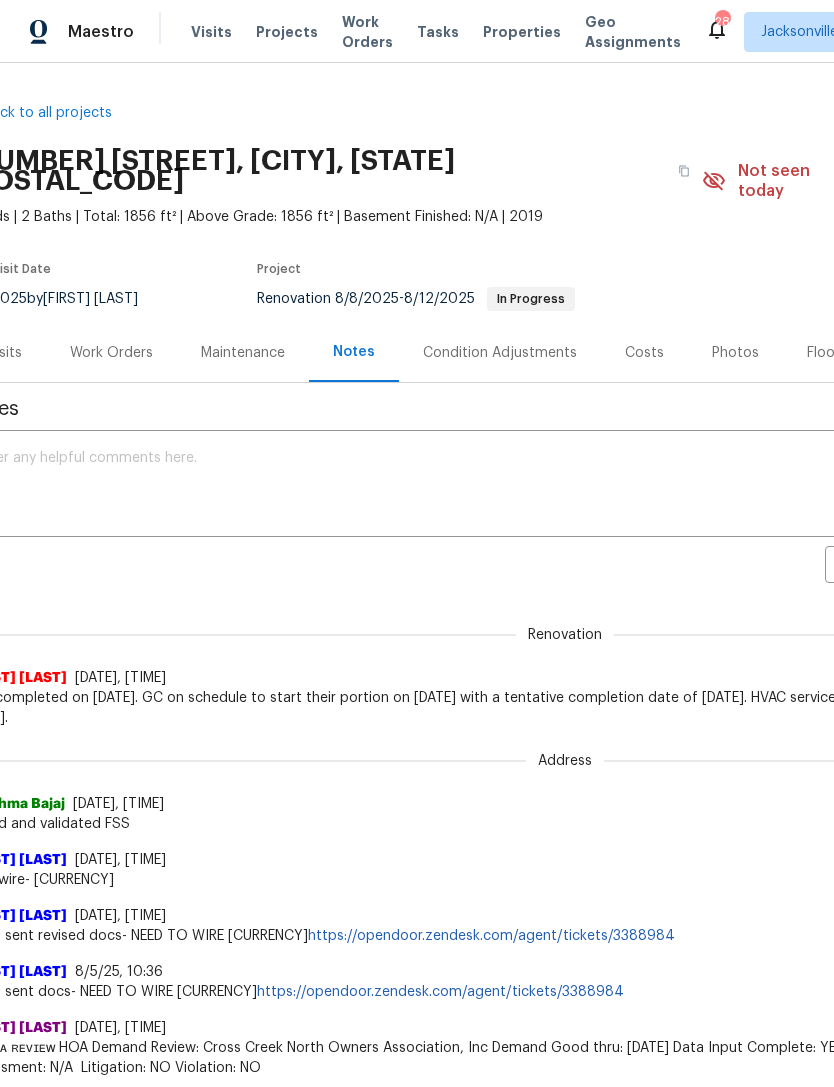 scroll, scrollTop: 0, scrollLeft: 39, axis: horizontal 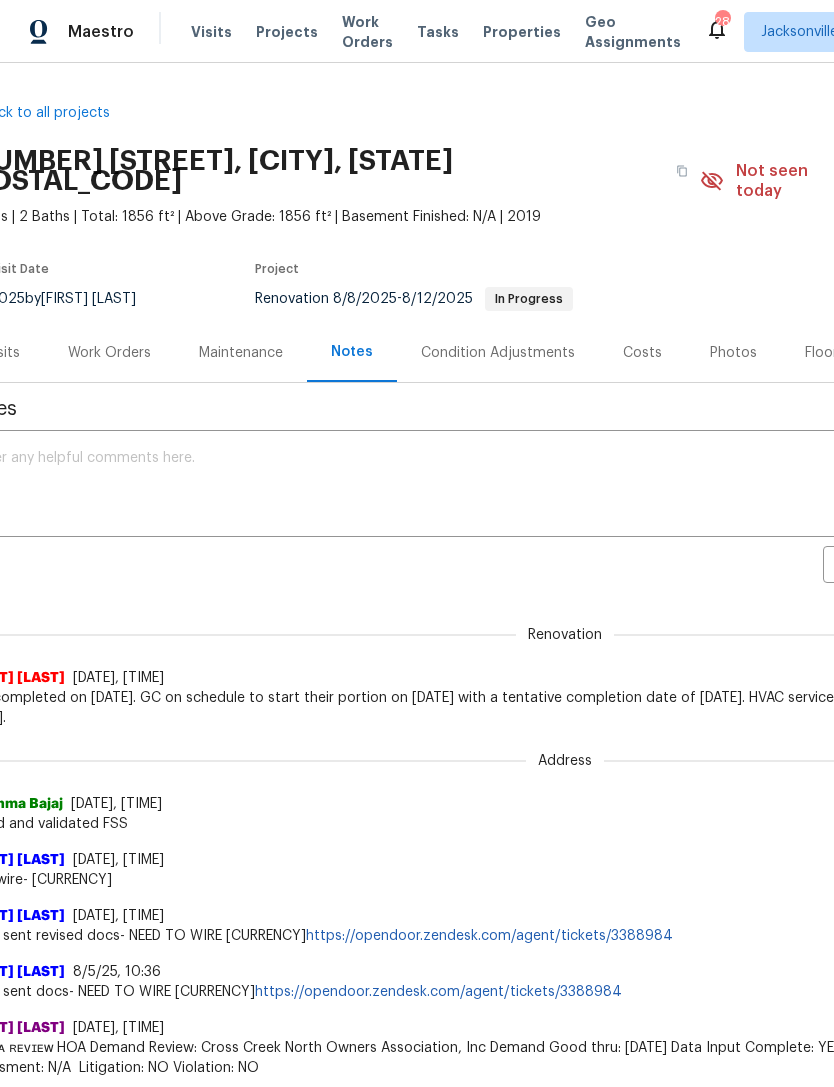 click on "Work Orders" at bounding box center [109, 353] 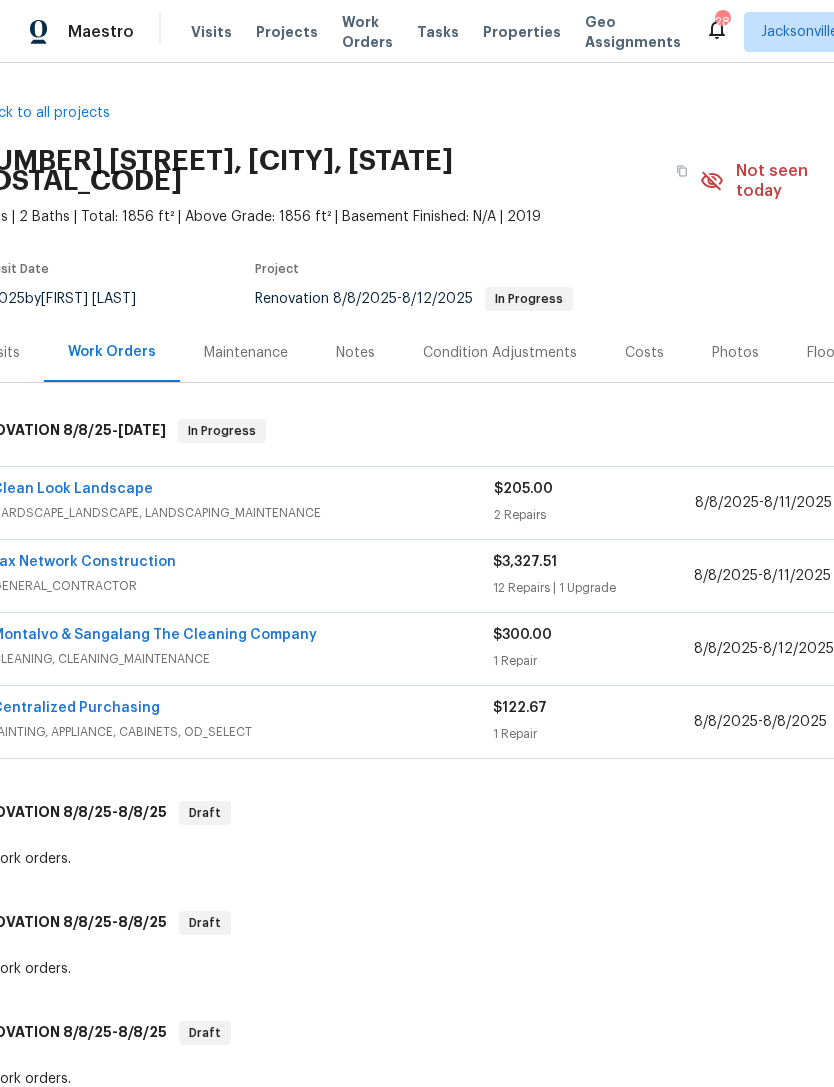 click on "Costs" at bounding box center [644, 353] 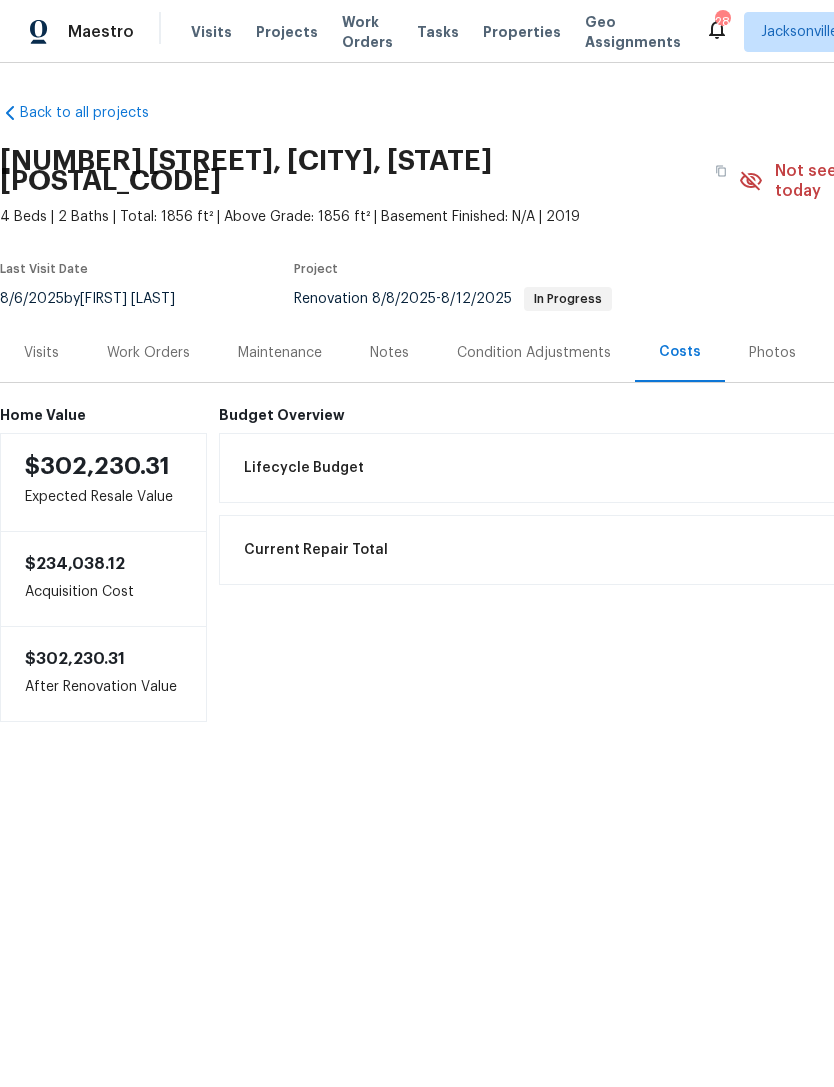 scroll, scrollTop: 0, scrollLeft: 0, axis: both 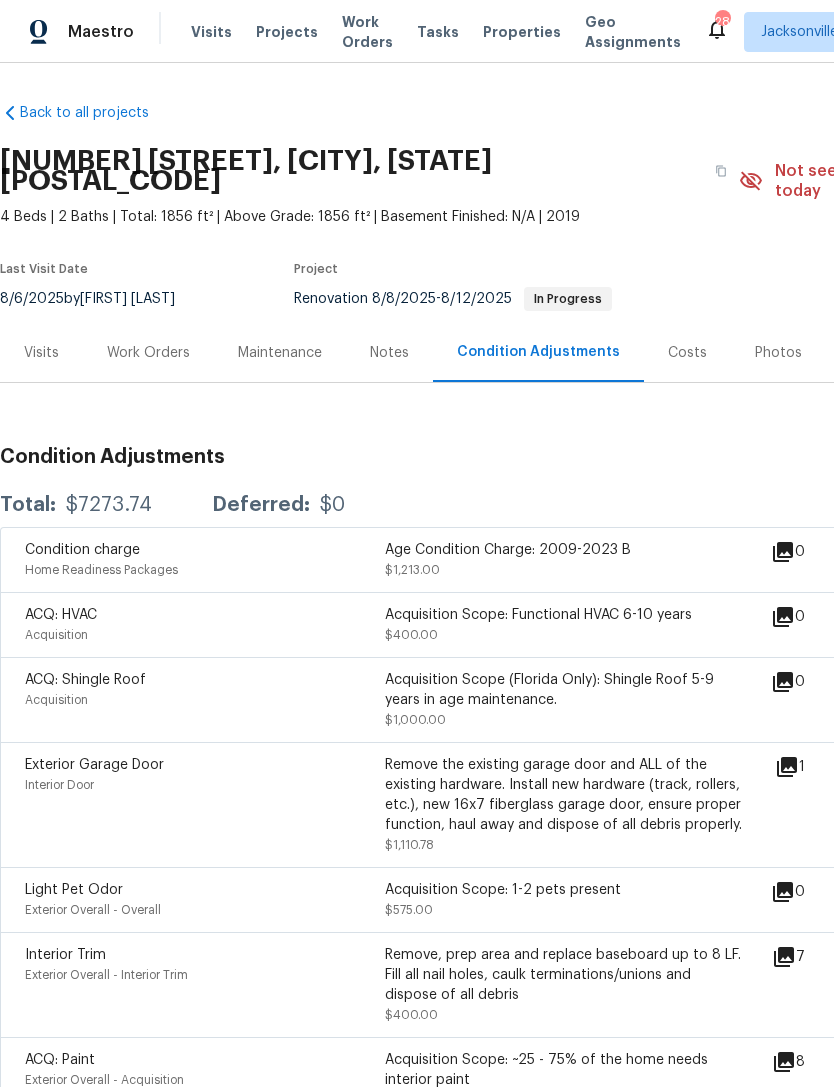 click on "Work Orders" at bounding box center (148, 353) 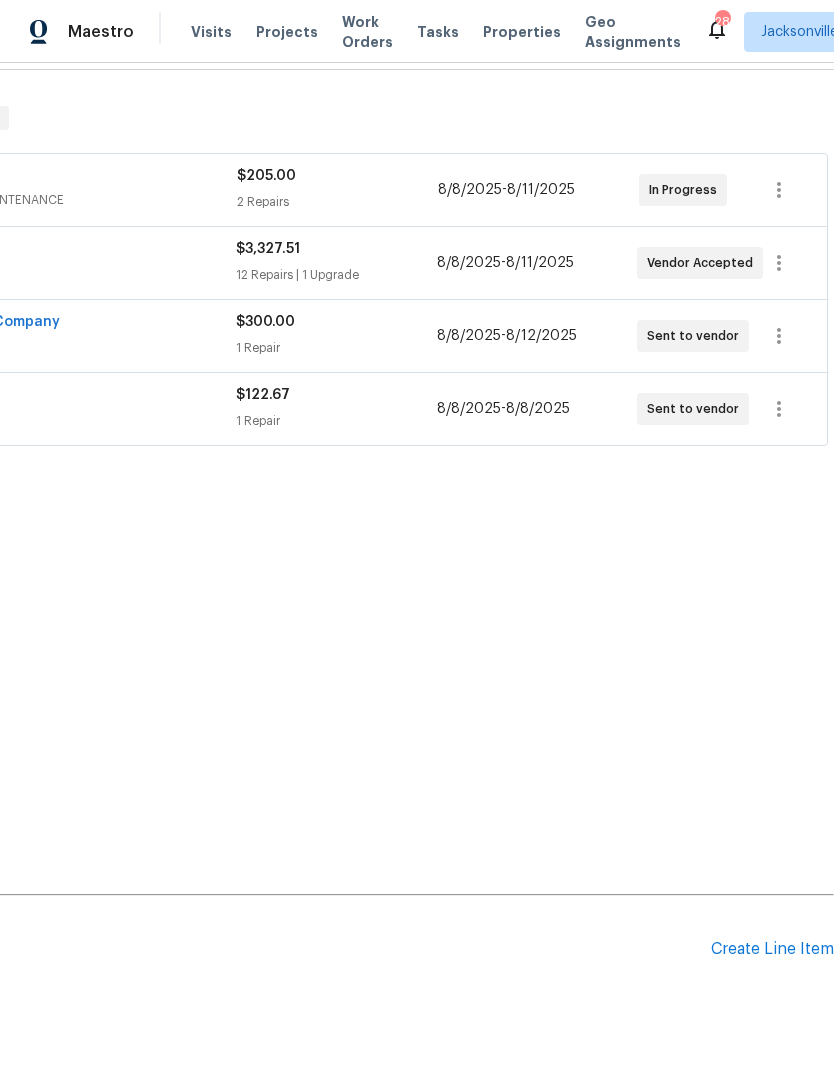 scroll, scrollTop: 313, scrollLeft: 296, axis: both 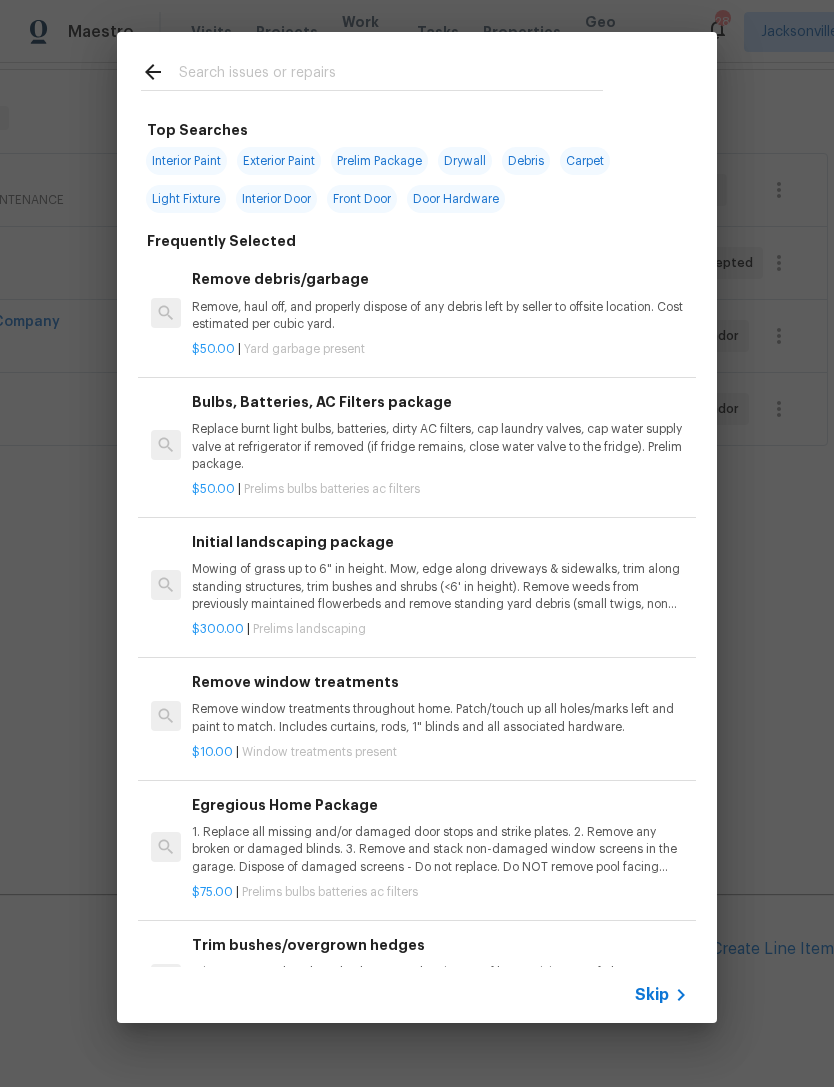 click at bounding box center (391, 75) 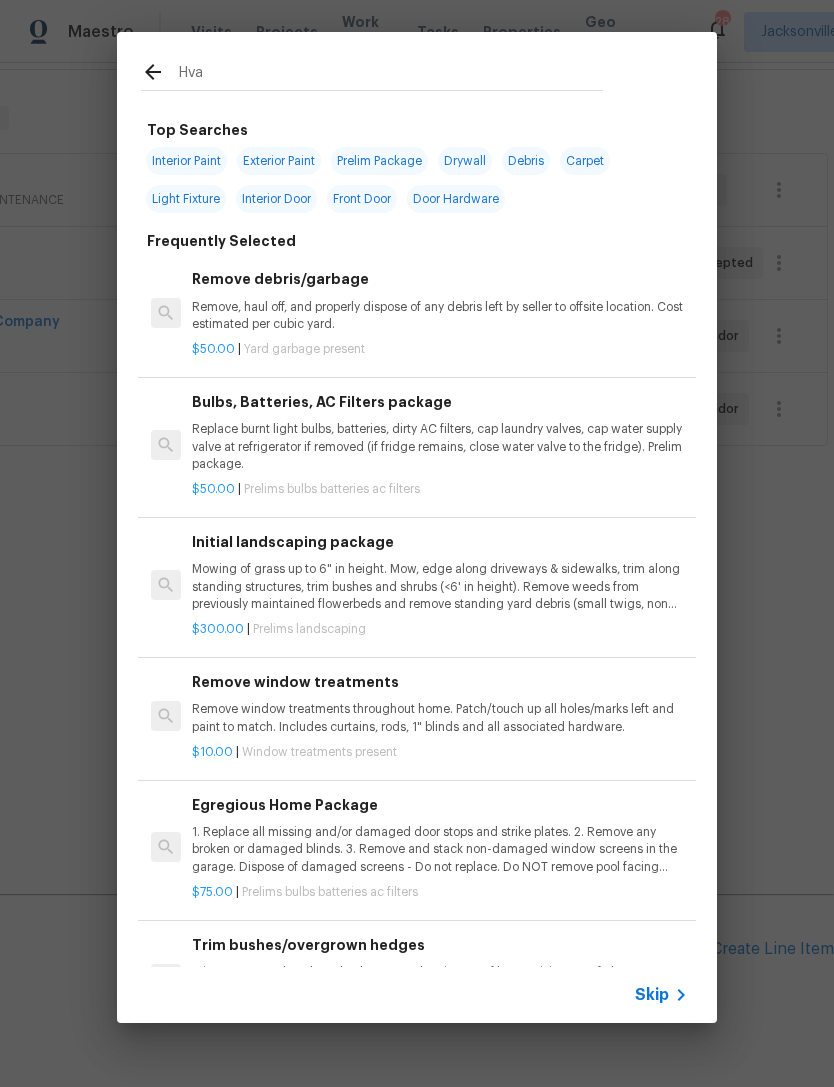 type on "Hvac" 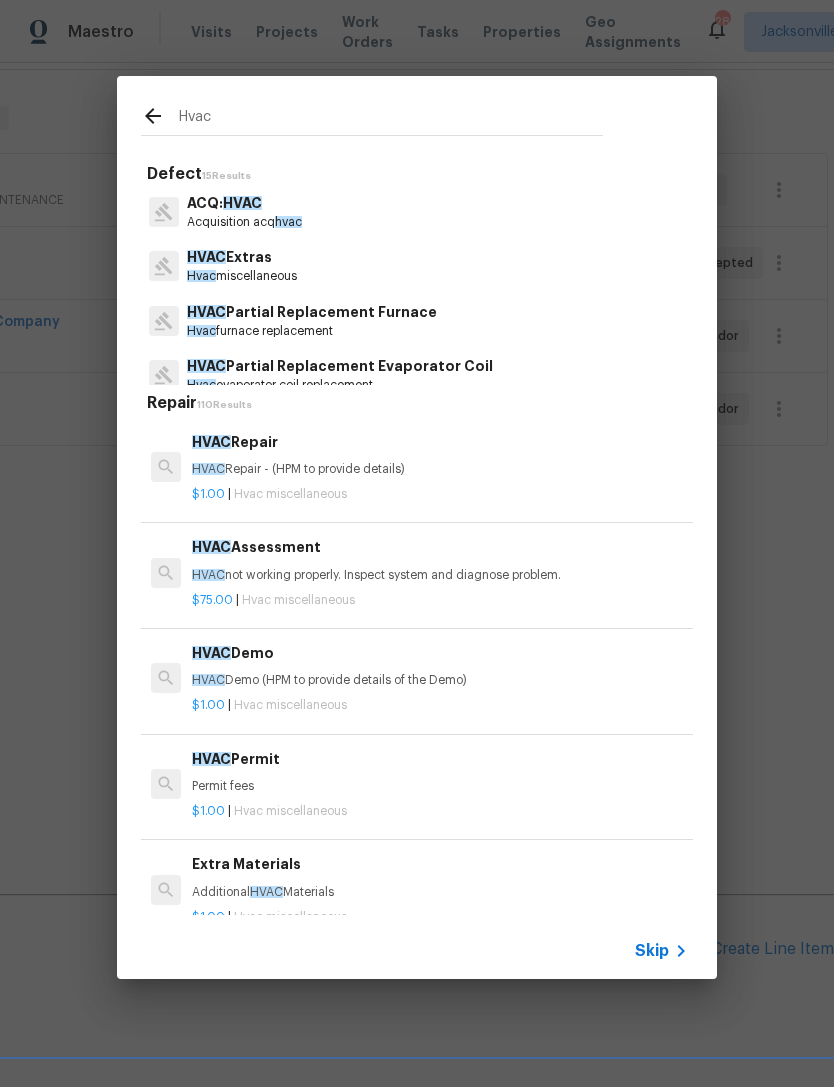 click on "Hvac  miscellaneous" at bounding box center (242, 276) 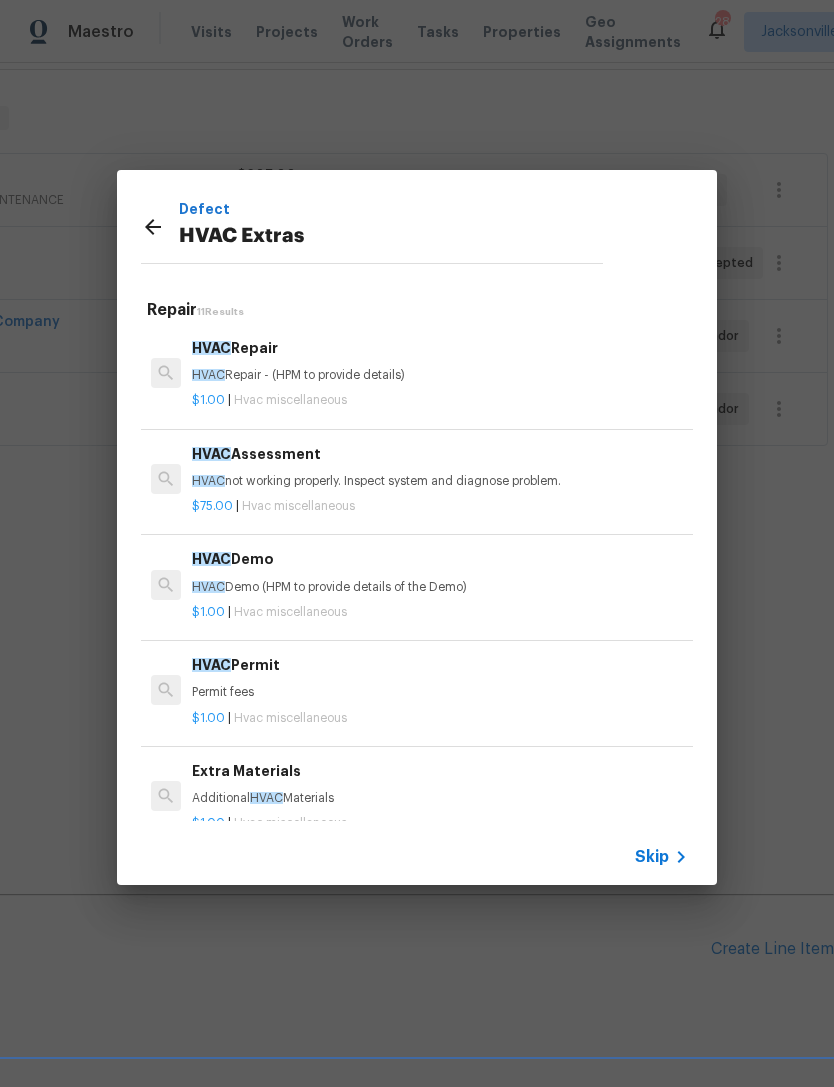 click on "Defect HVAC Extras" at bounding box center [372, 226] 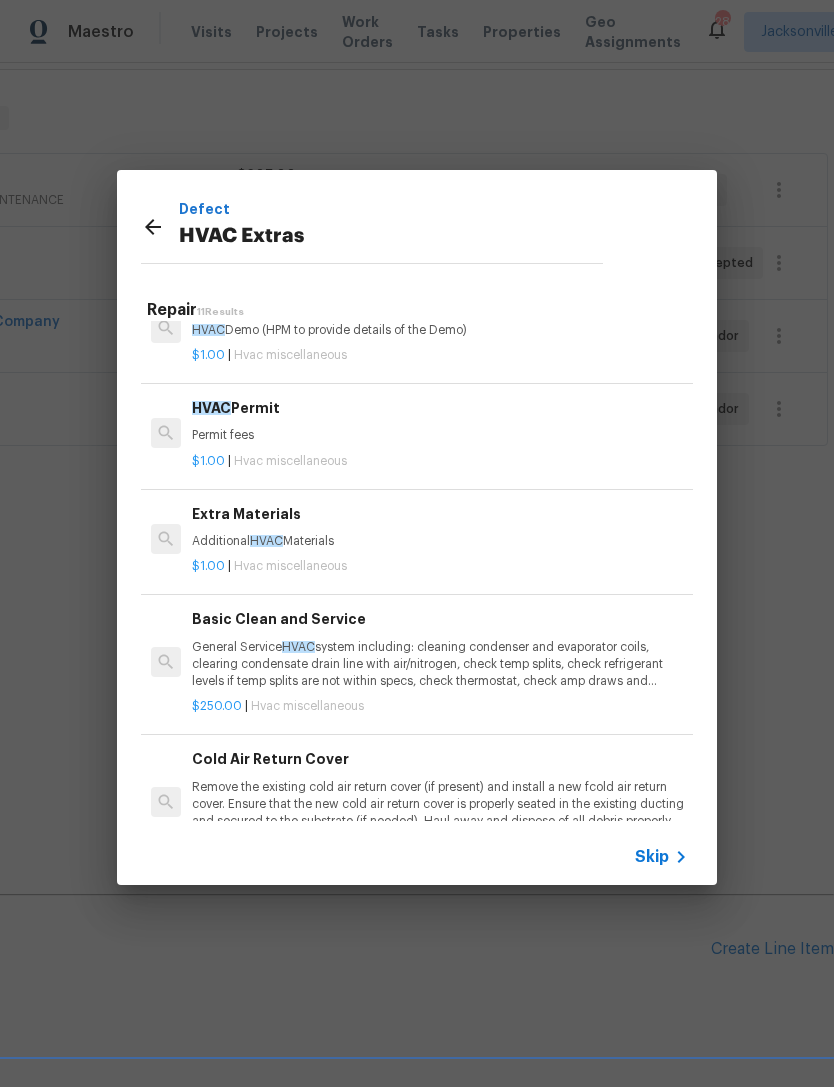 scroll, scrollTop: 257, scrollLeft: 0, axis: vertical 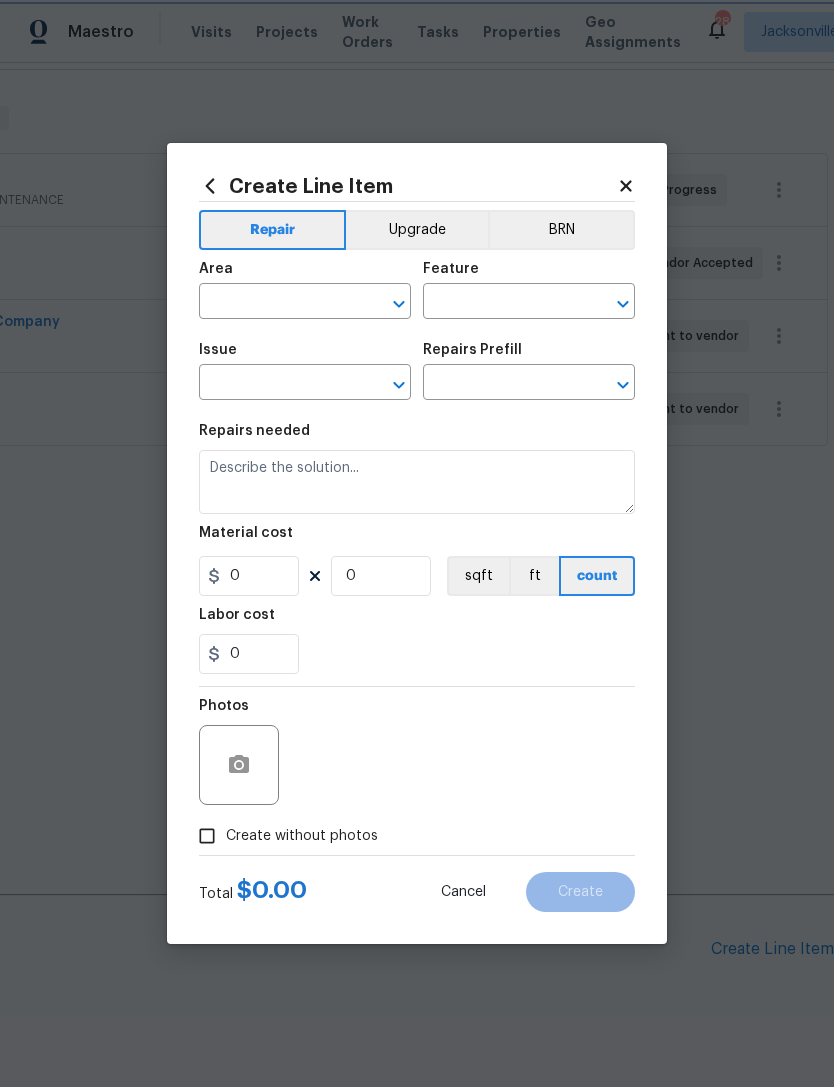 type on "HVAC" 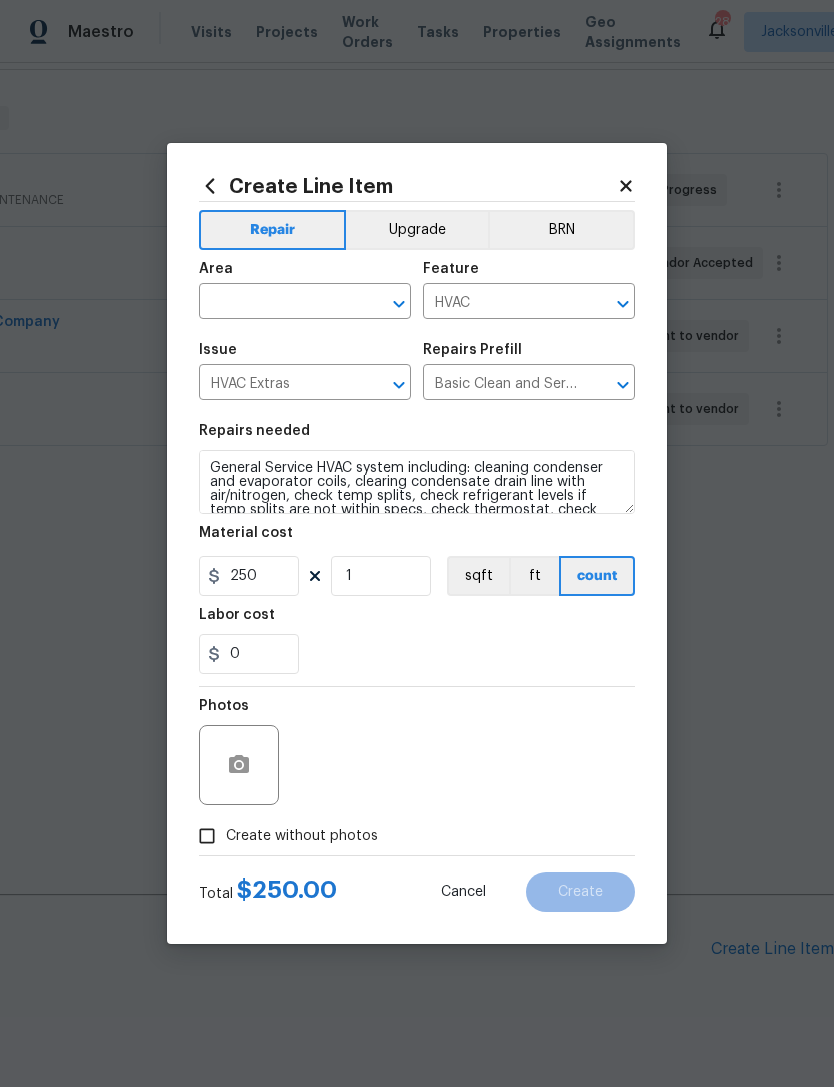 click at bounding box center [277, 303] 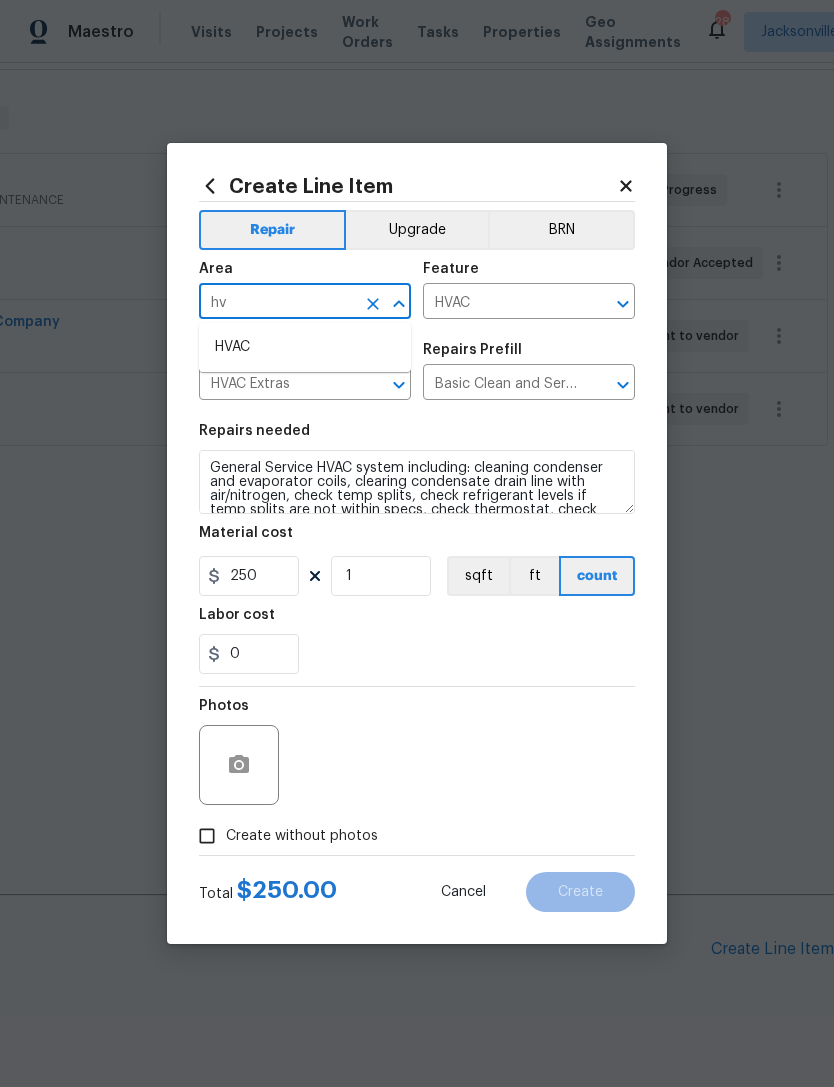 click on "HVAC" at bounding box center [305, 347] 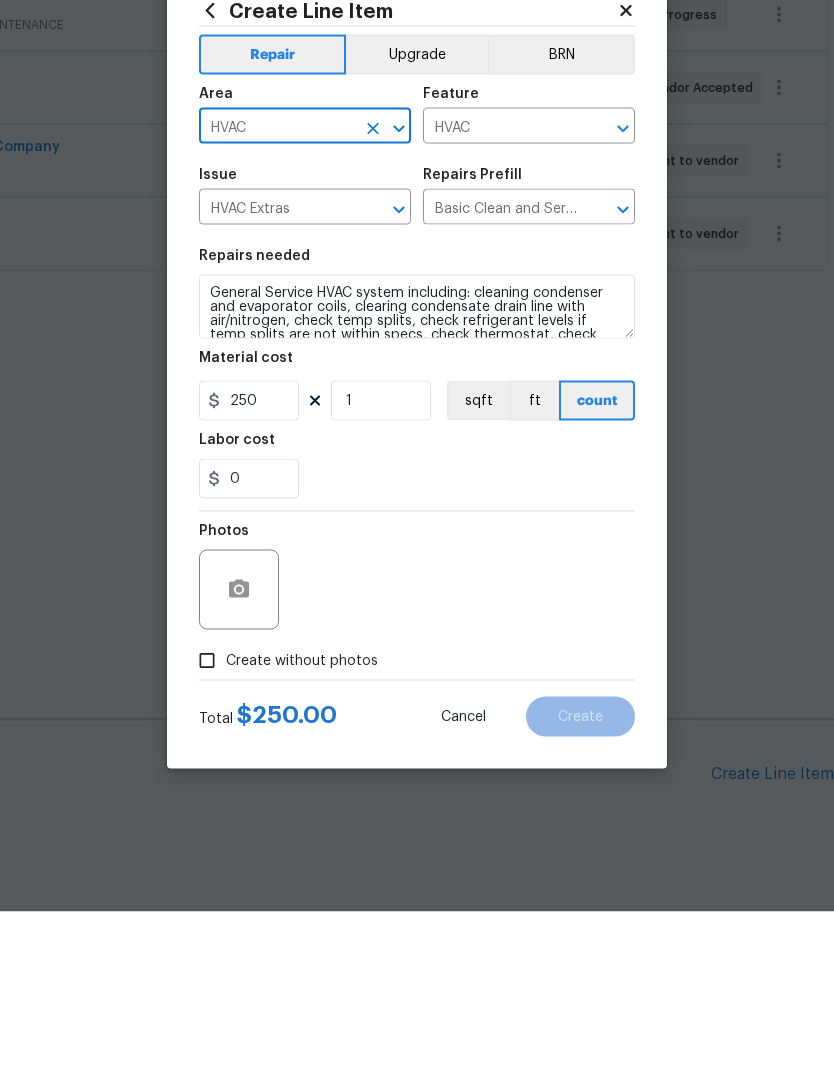 click on "Create without photos" at bounding box center [302, 836] 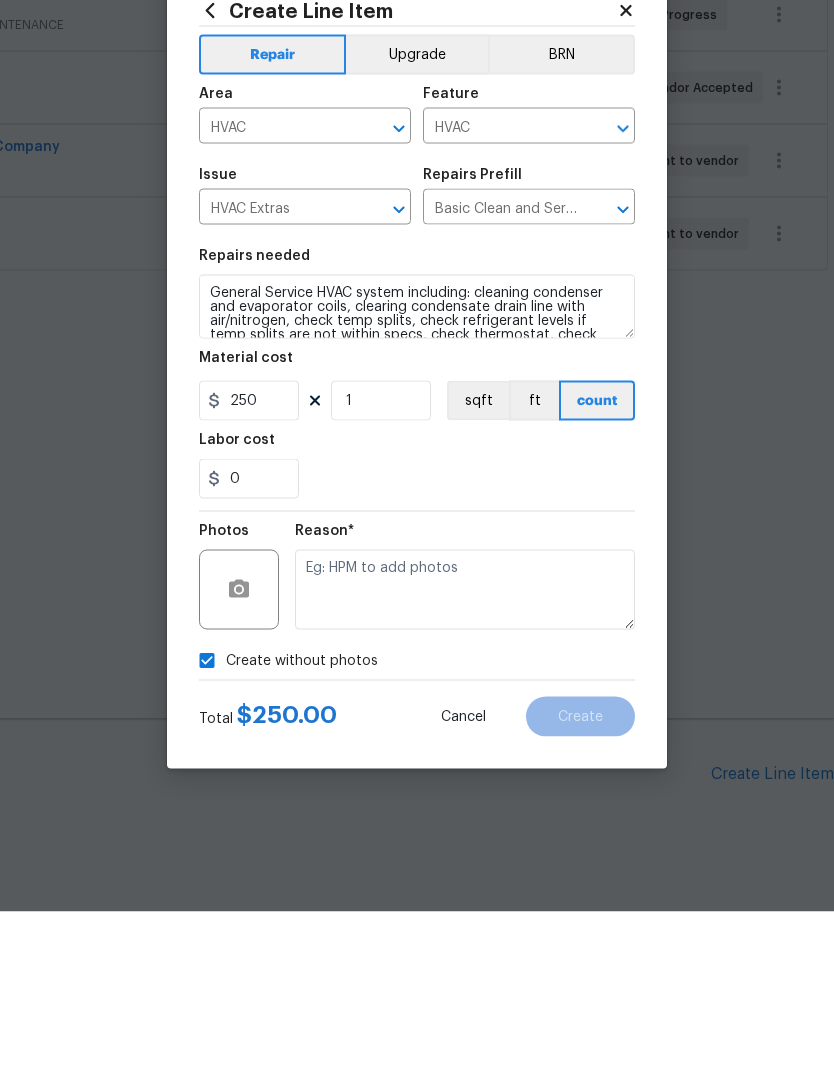scroll, scrollTop: 64, scrollLeft: 0, axis: vertical 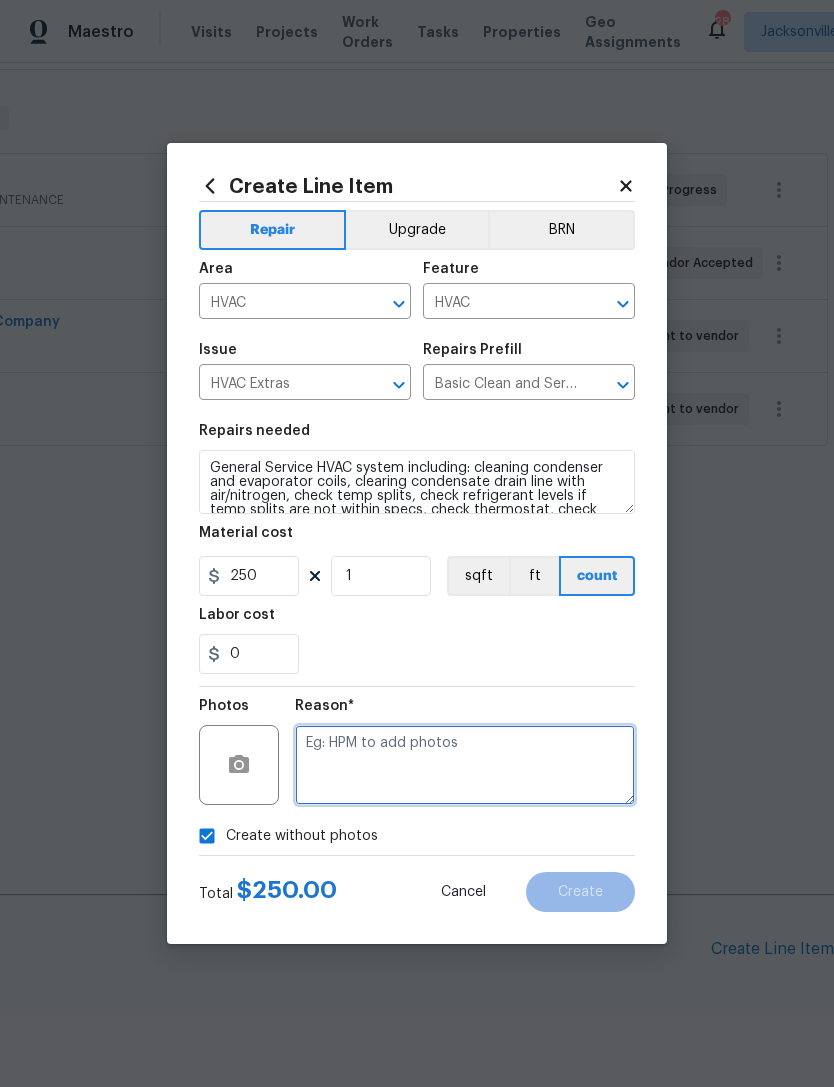 click at bounding box center [465, 765] 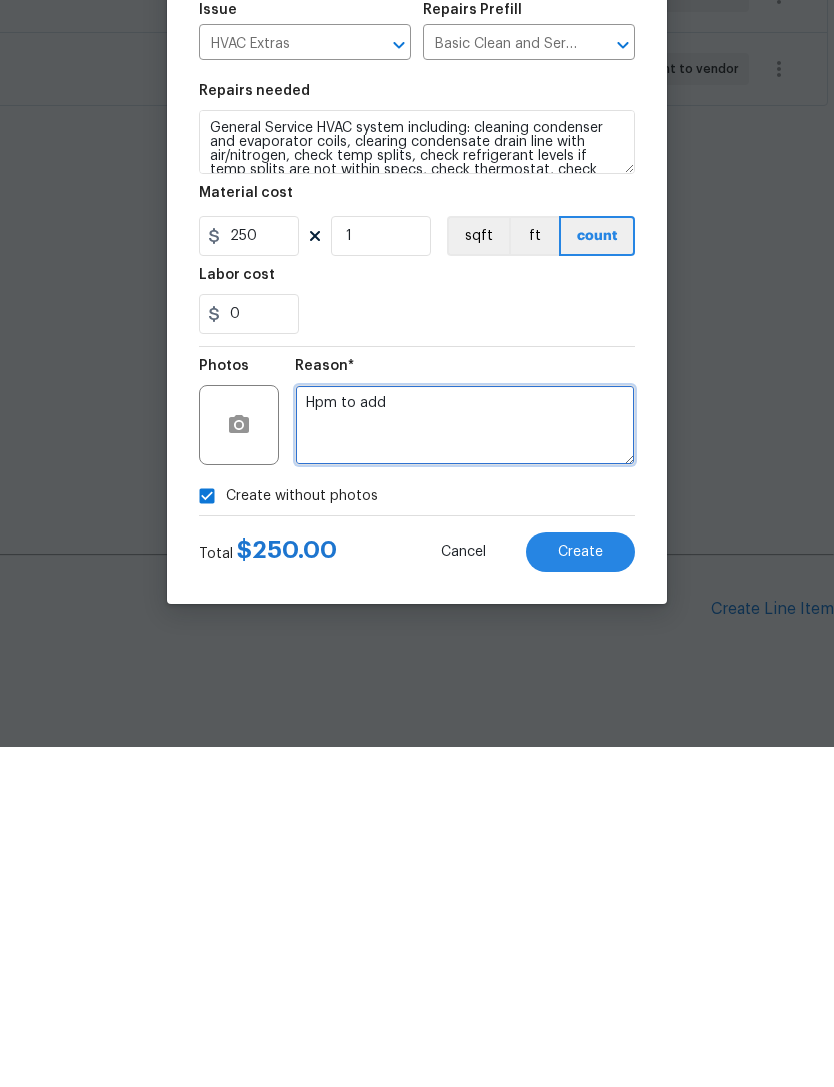 type on "Hpm to add" 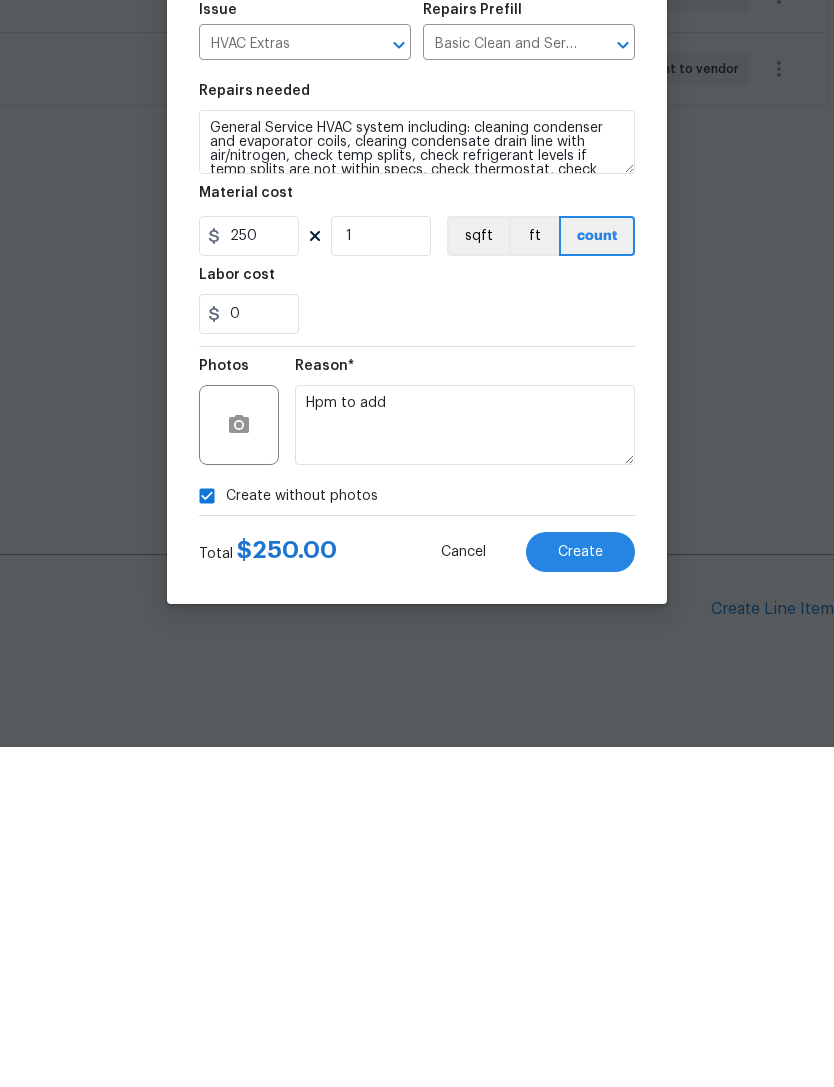 click on "Create without photos" at bounding box center (417, 836) 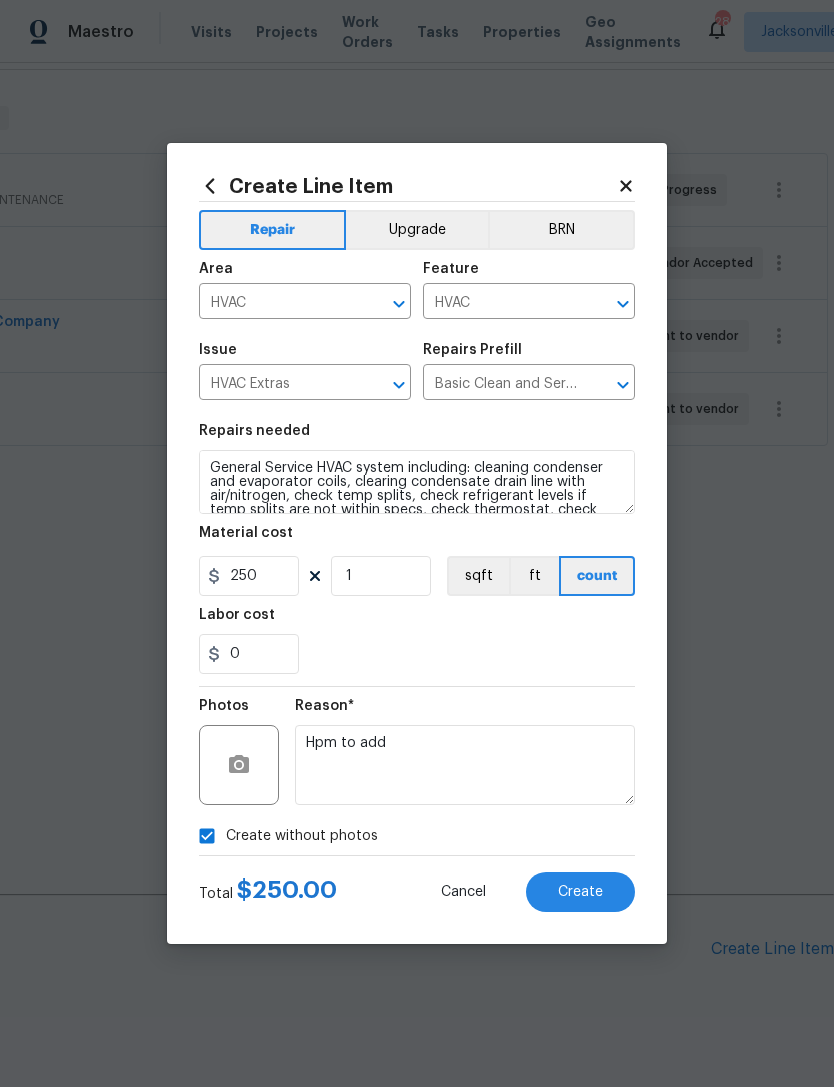 click on "Create" at bounding box center (580, 892) 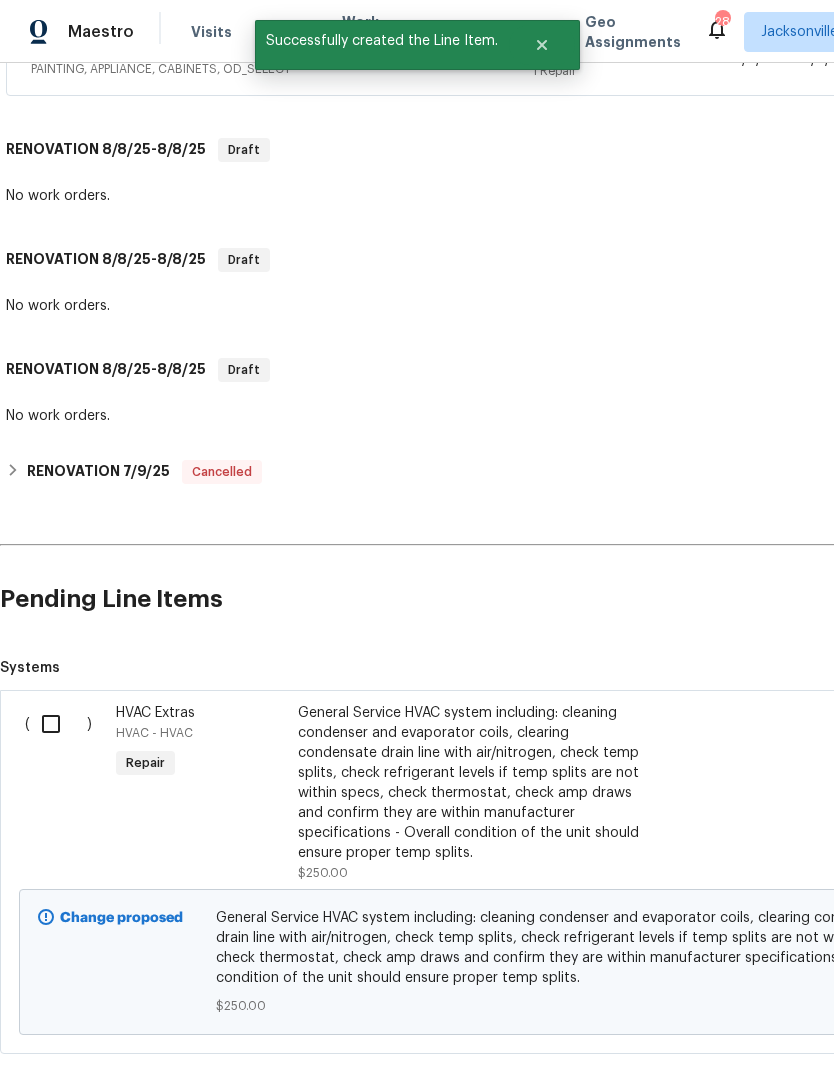scroll, scrollTop: 660, scrollLeft: 0, axis: vertical 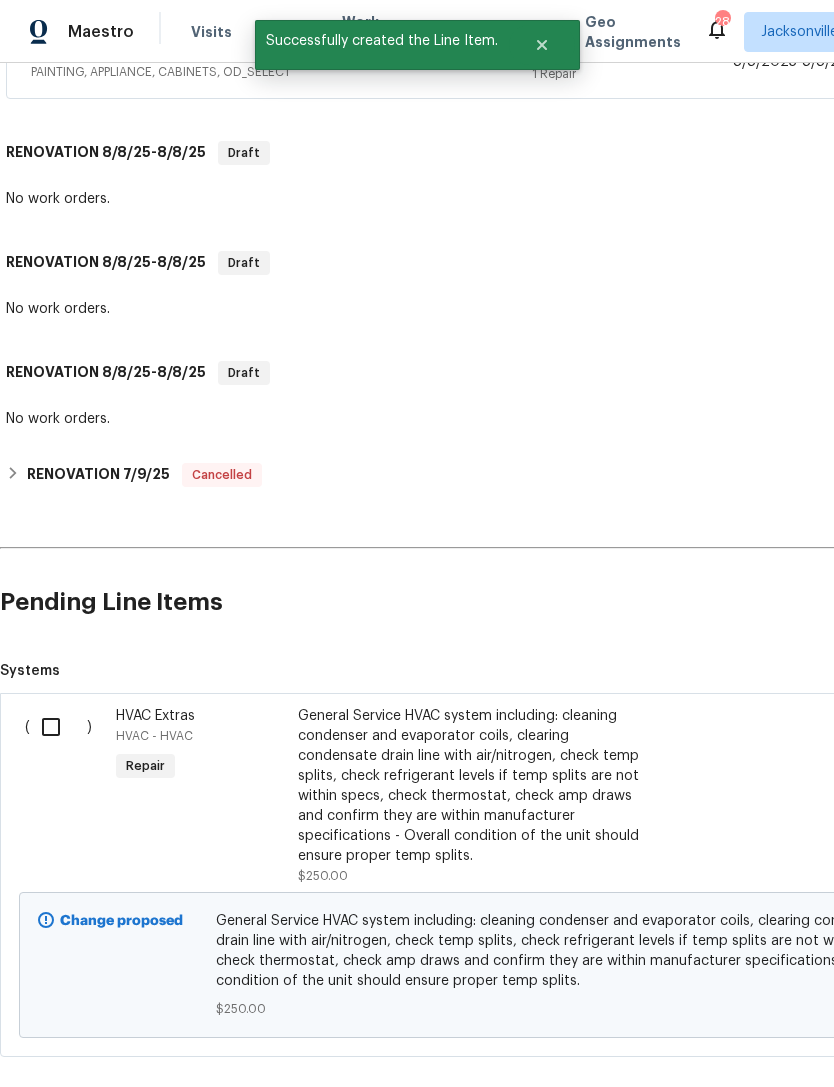 click at bounding box center [58, 727] 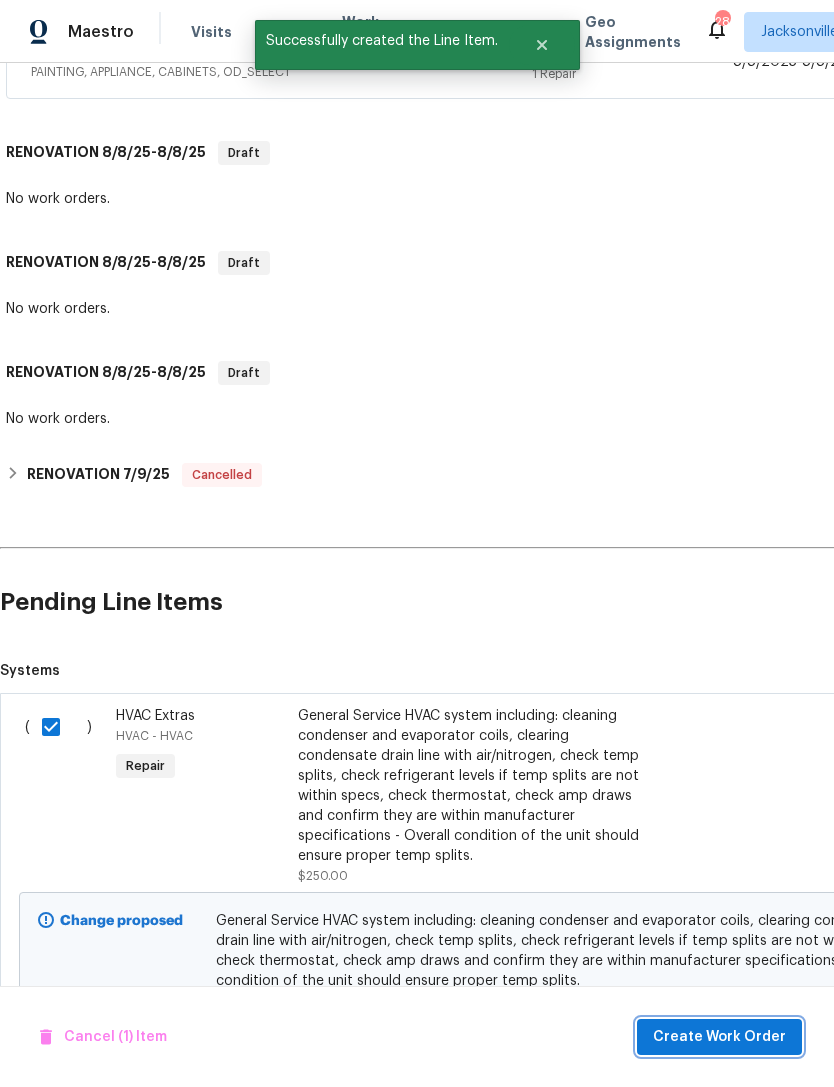 click on "Create Work Order" at bounding box center (719, 1037) 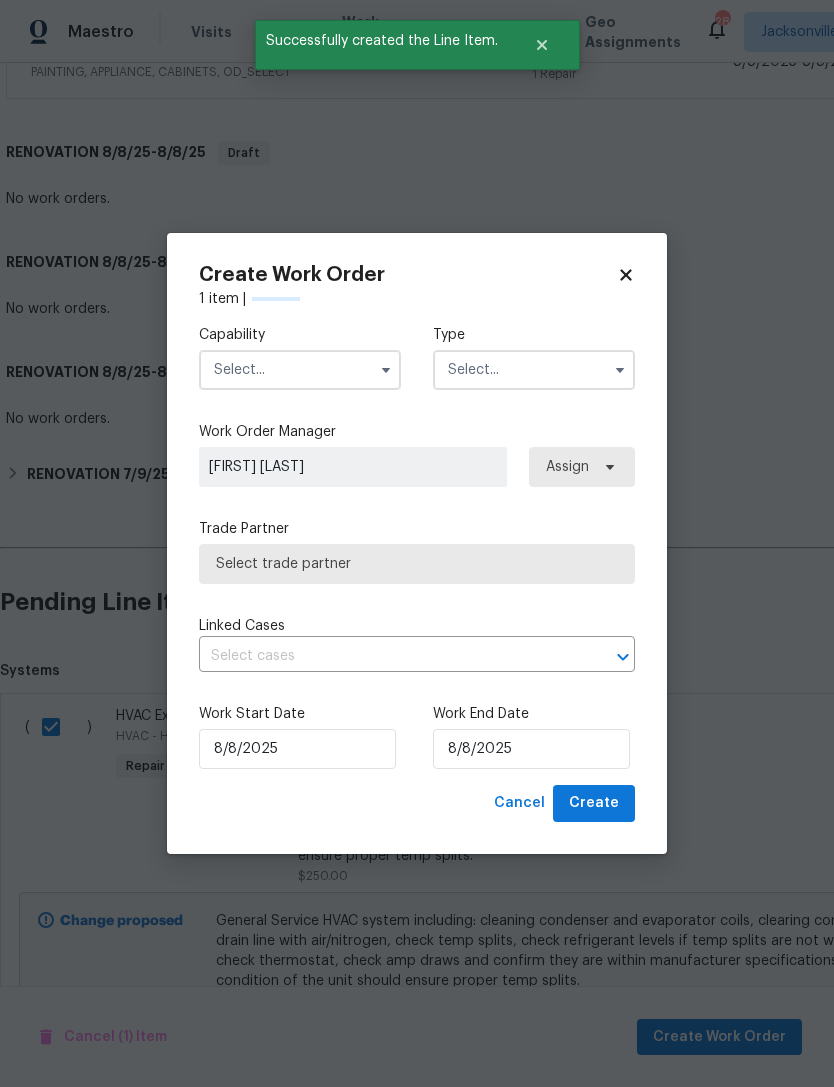 checkbox on "false" 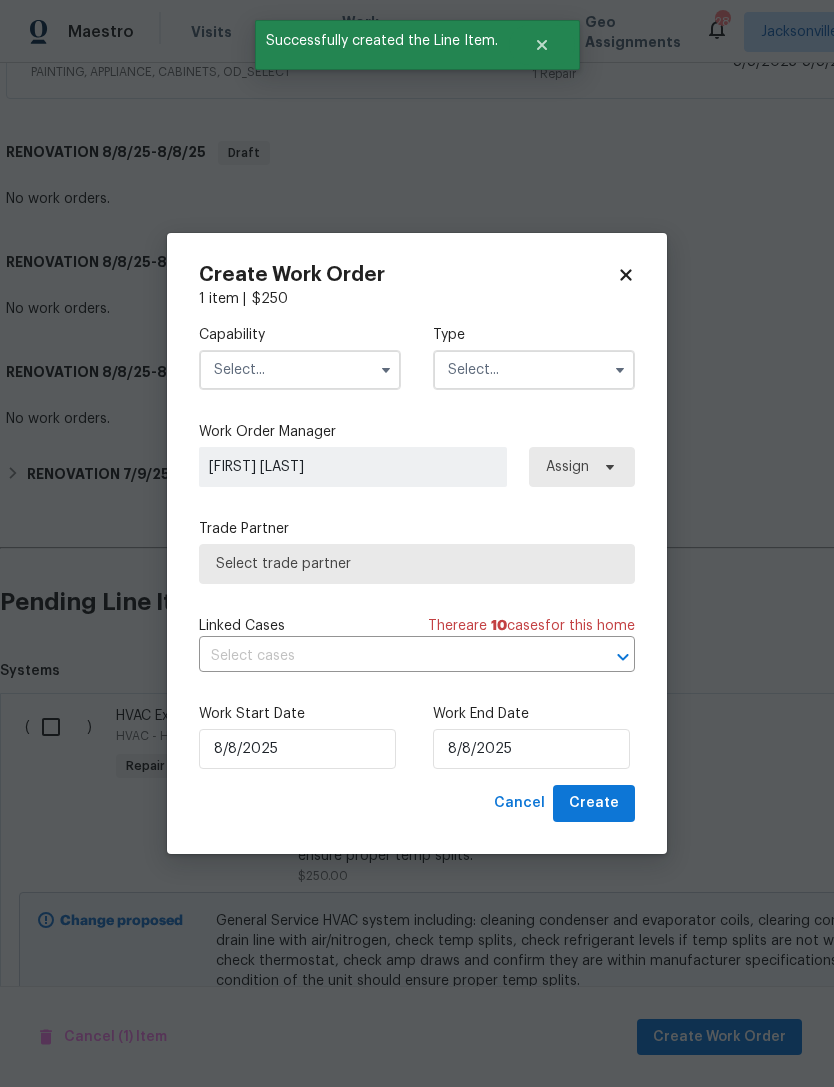 click at bounding box center [300, 370] 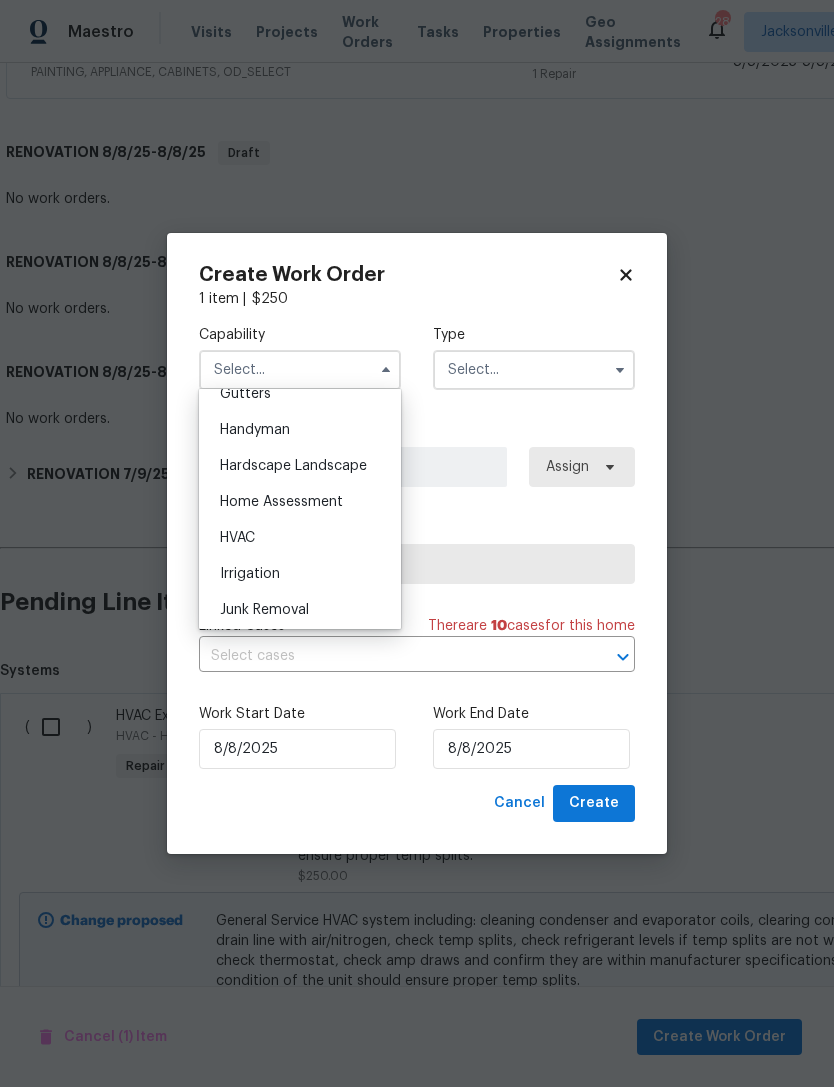scroll, scrollTop: 1085, scrollLeft: 0, axis: vertical 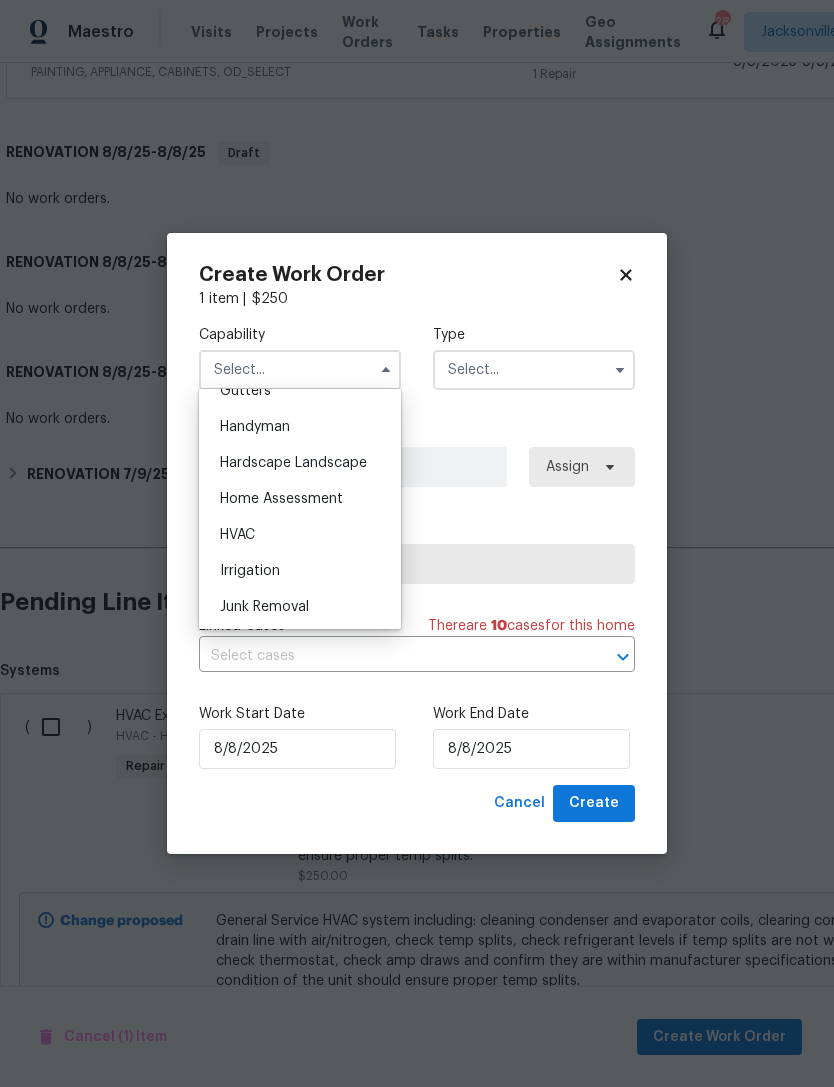 click on "HVAC" at bounding box center (300, 535) 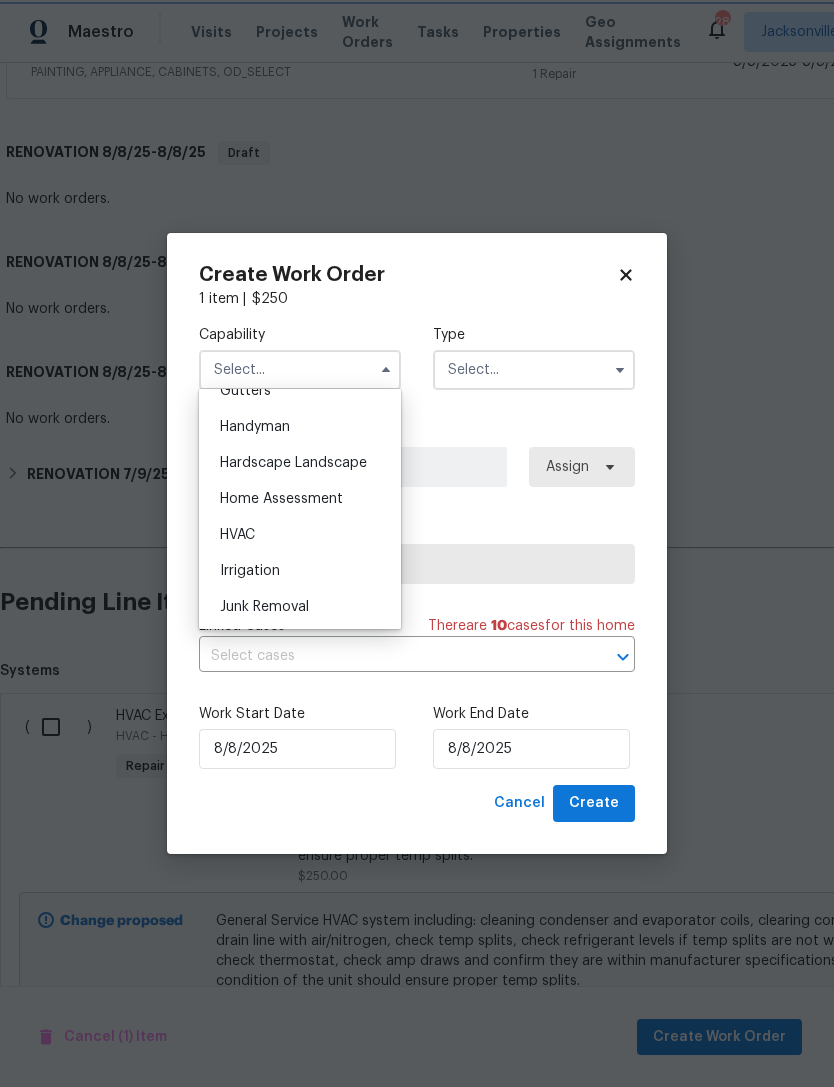 type on "HVAC" 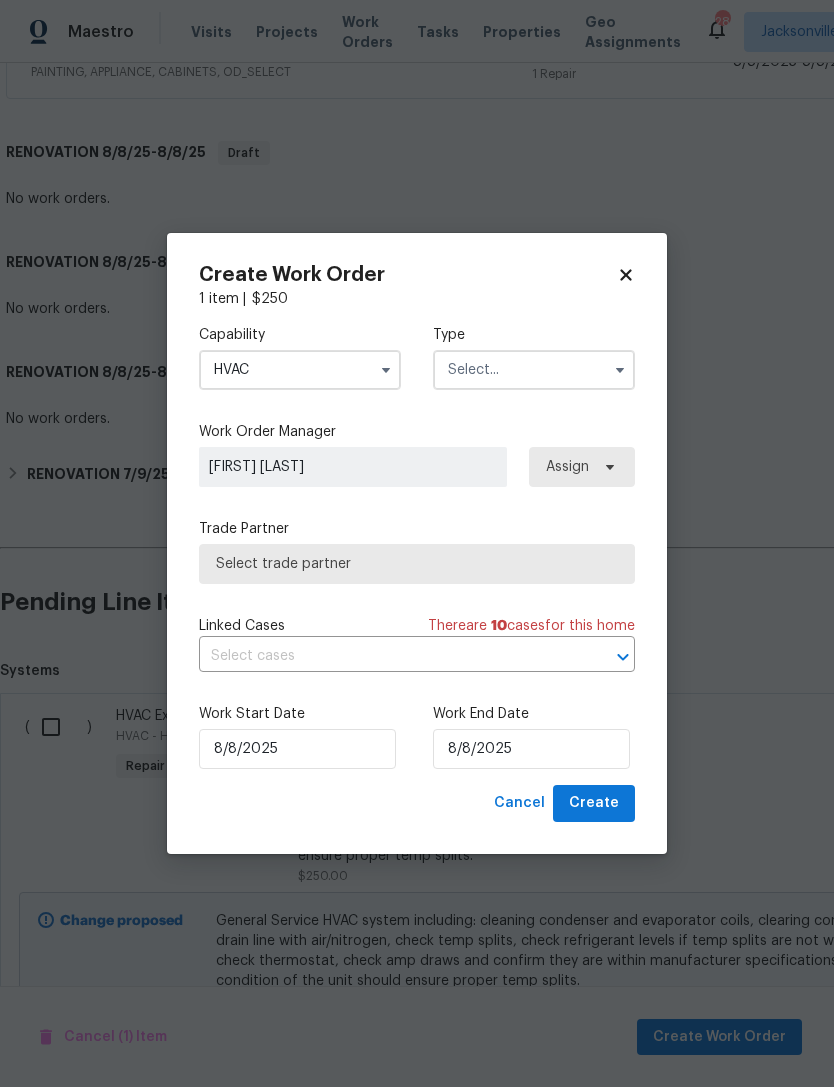 click at bounding box center [534, 370] 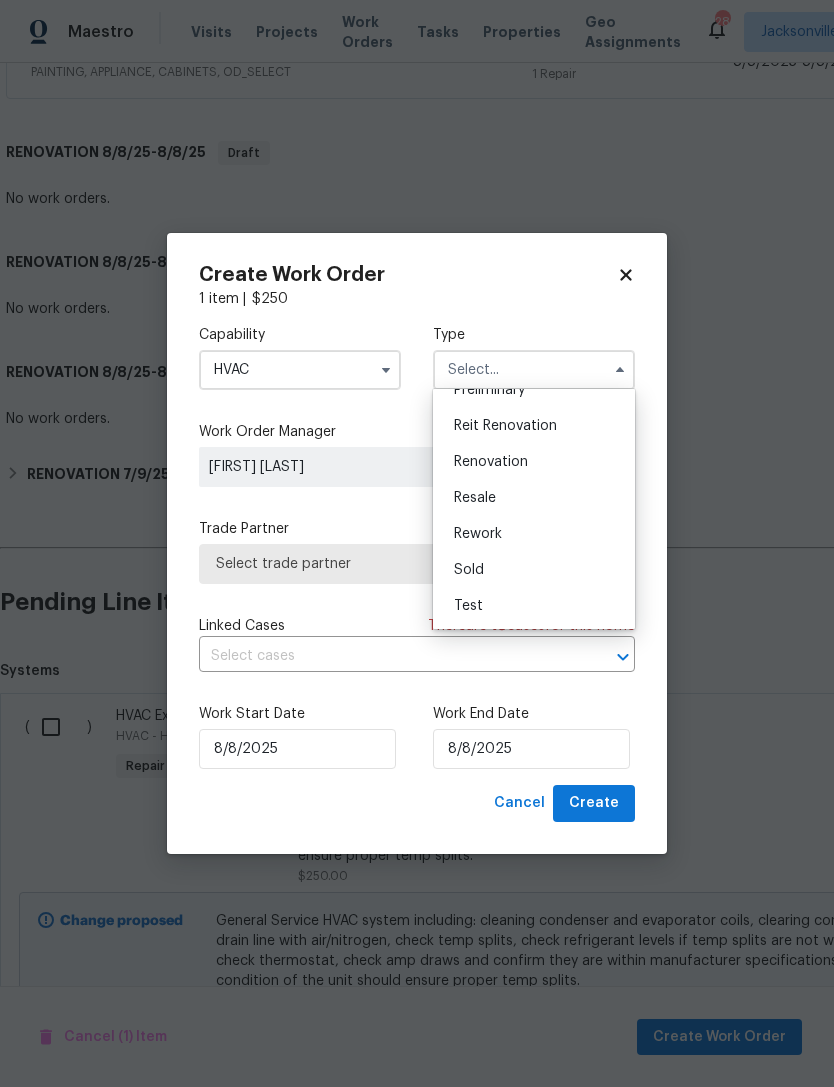 scroll, scrollTop: 454, scrollLeft: 0, axis: vertical 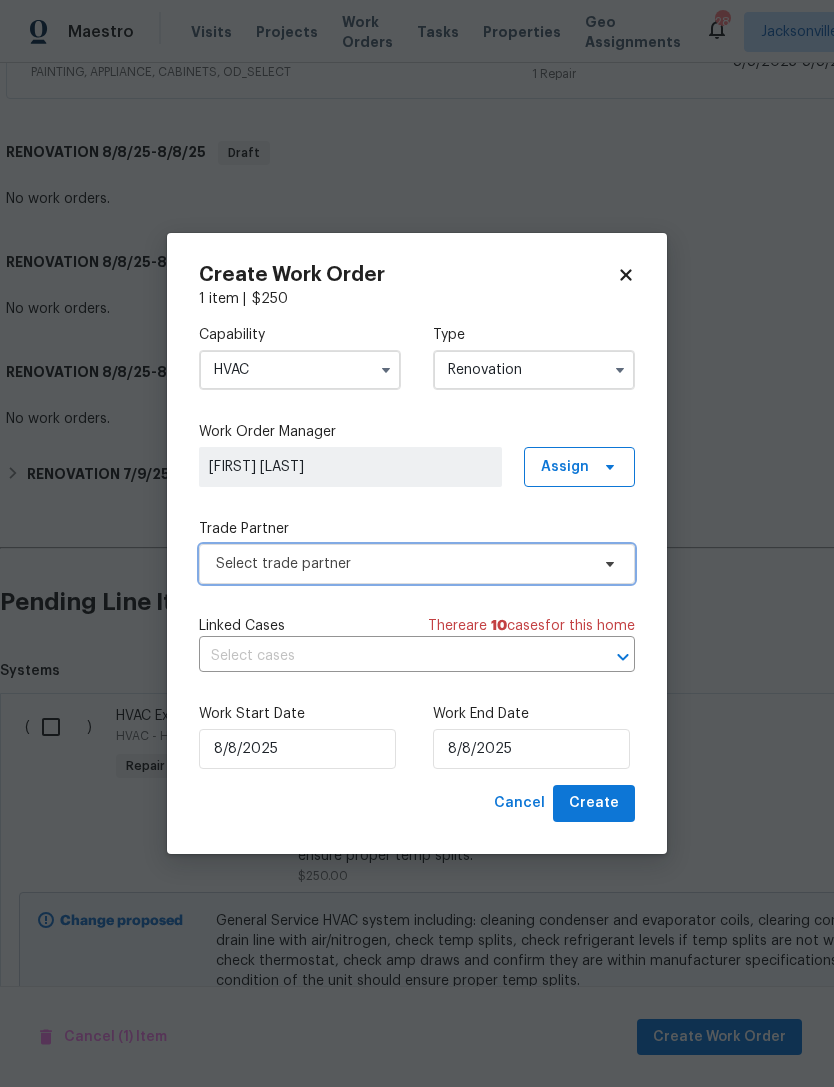 click on "Select trade partner" at bounding box center (402, 564) 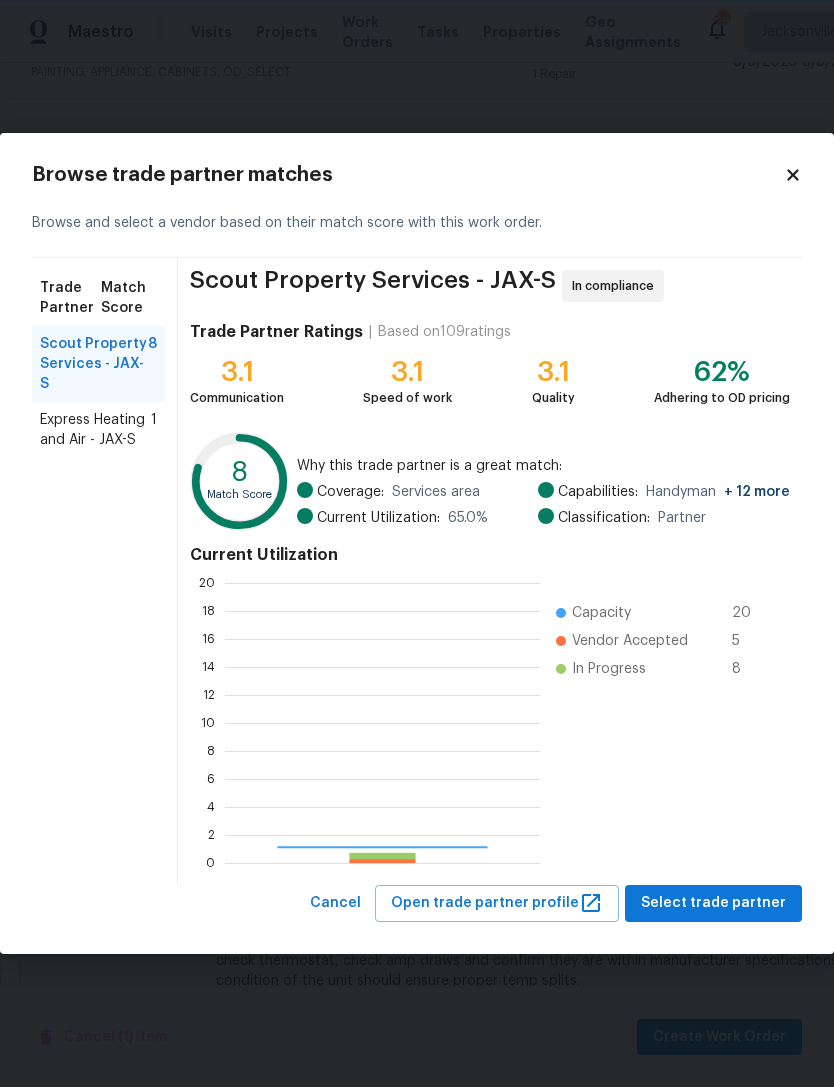 scroll, scrollTop: 2, scrollLeft: 2, axis: both 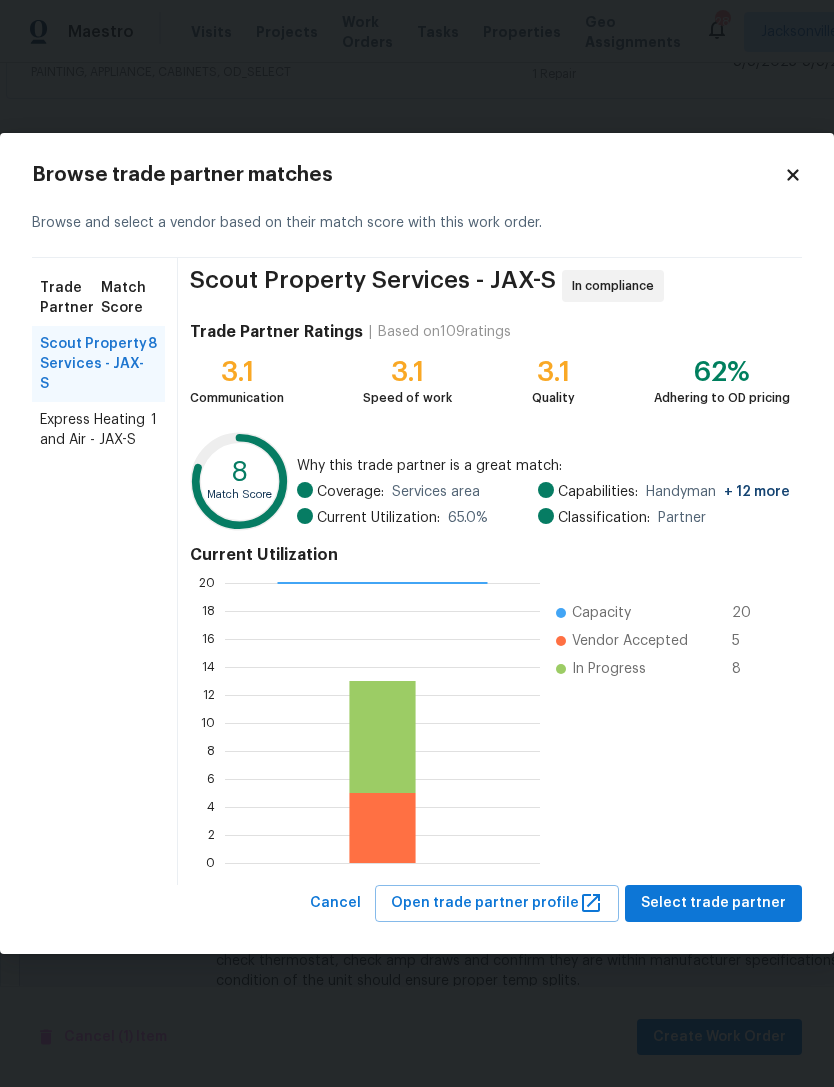 click on "Express Heating and Air - JAX-S" at bounding box center [95, 430] 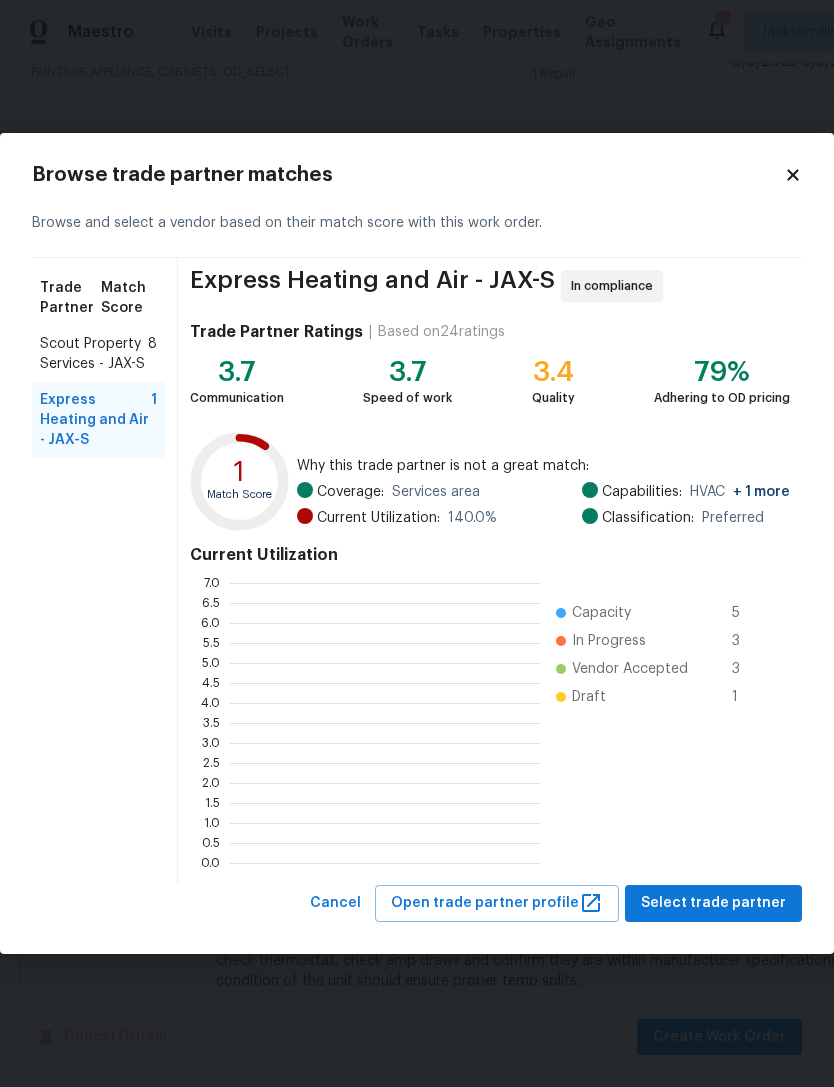 scroll, scrollTop: 2, scrollLeft: 2, axis: both 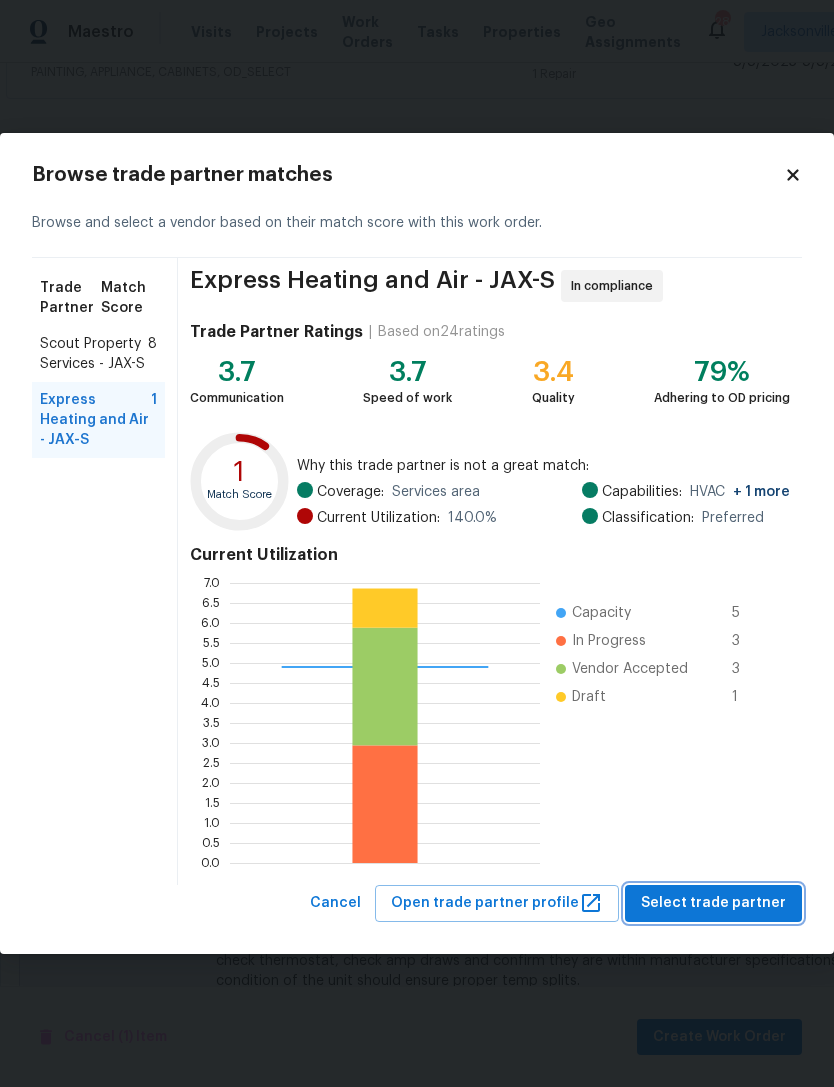 click on "Select trade partner" at bounding box center (713, 903) 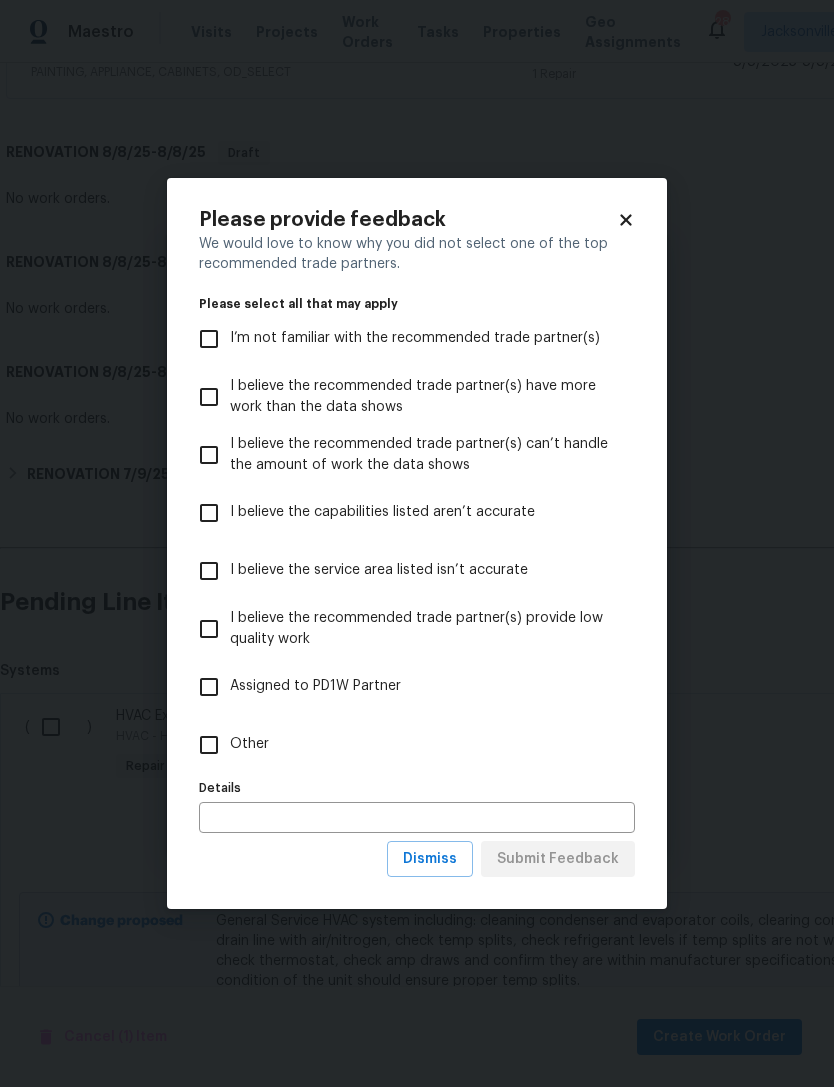 click on "Other" at bounding box center [249, 744] 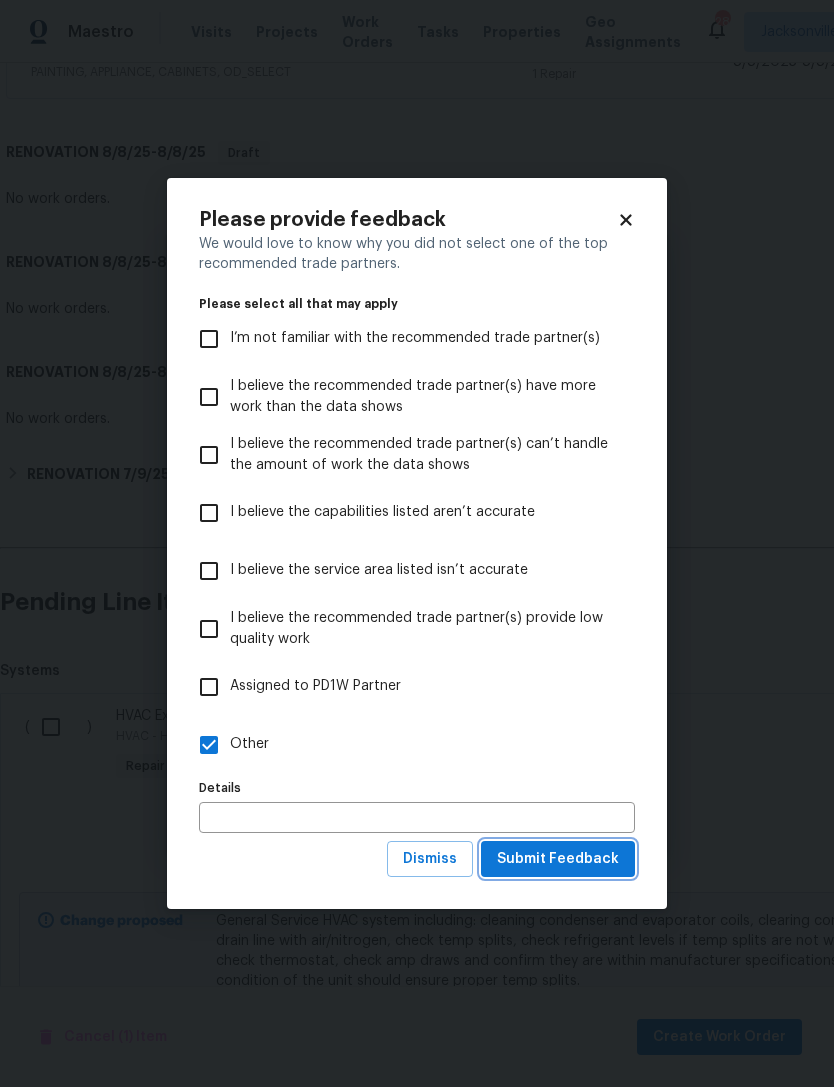 click on "Submit Feedback" at bounding box center (558, 859) 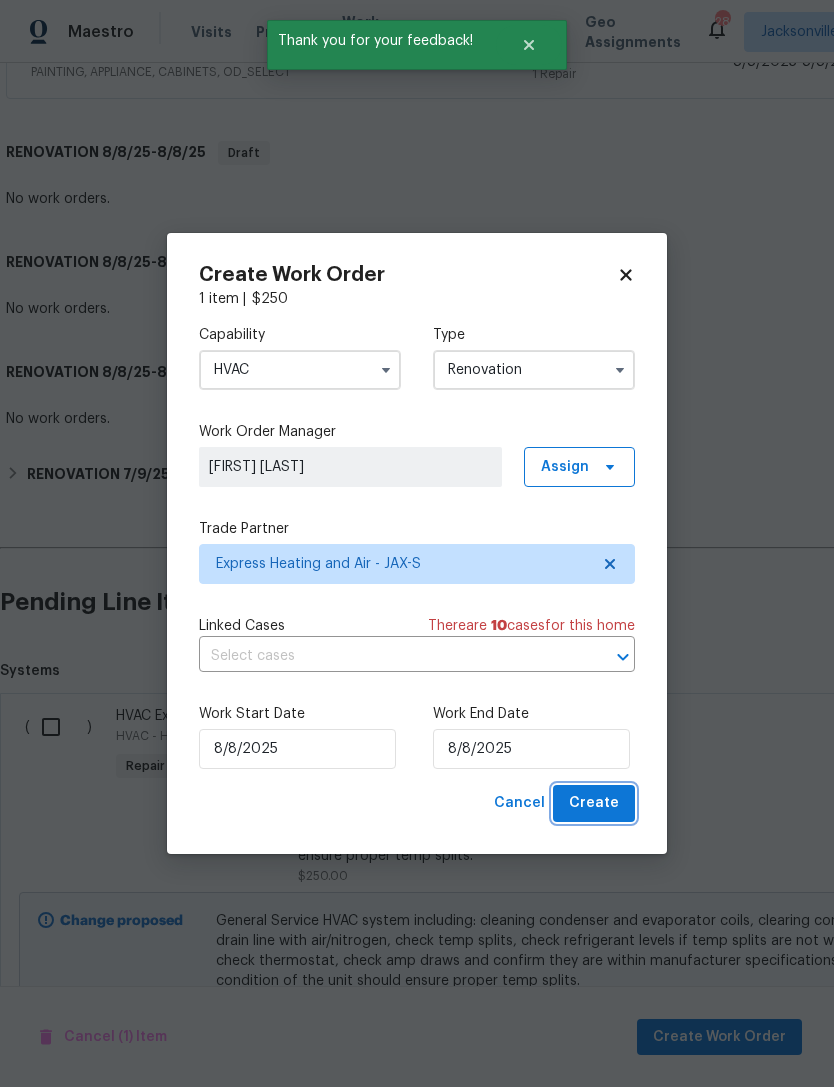 click on "Create" at bounding box center [594, 803] 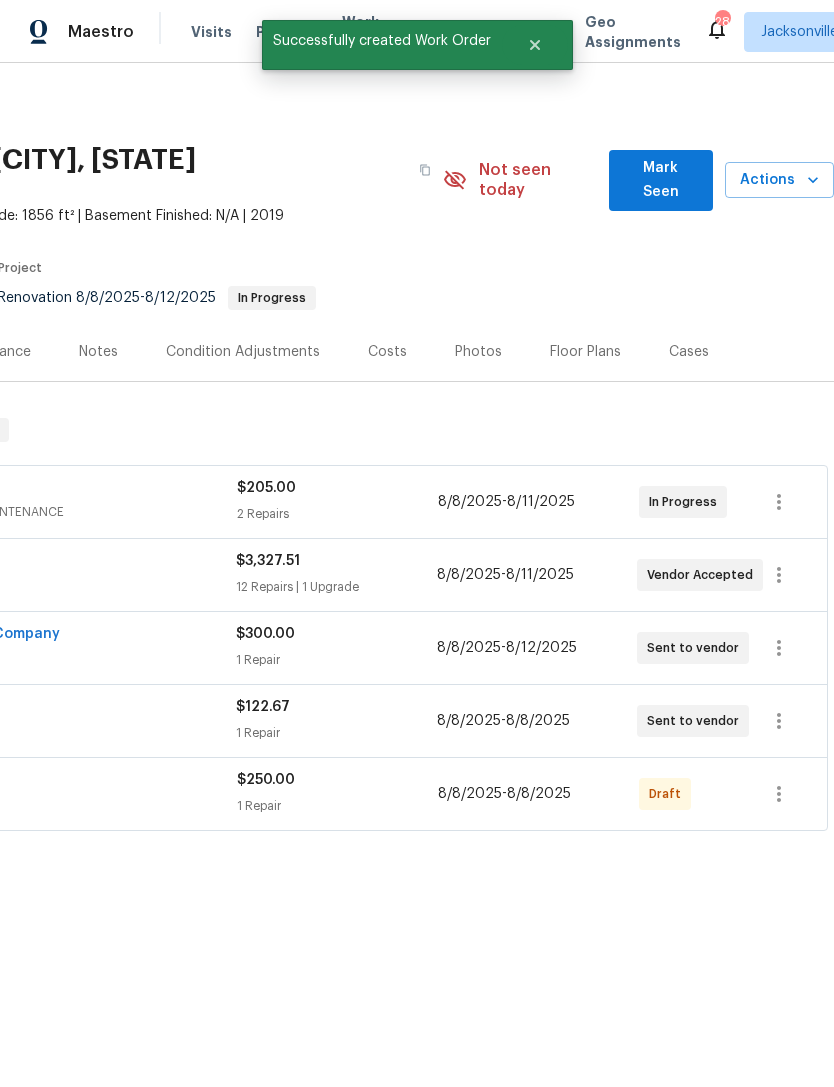 scroll, scrollTop: 1, scrollLeft: 296, axis: both 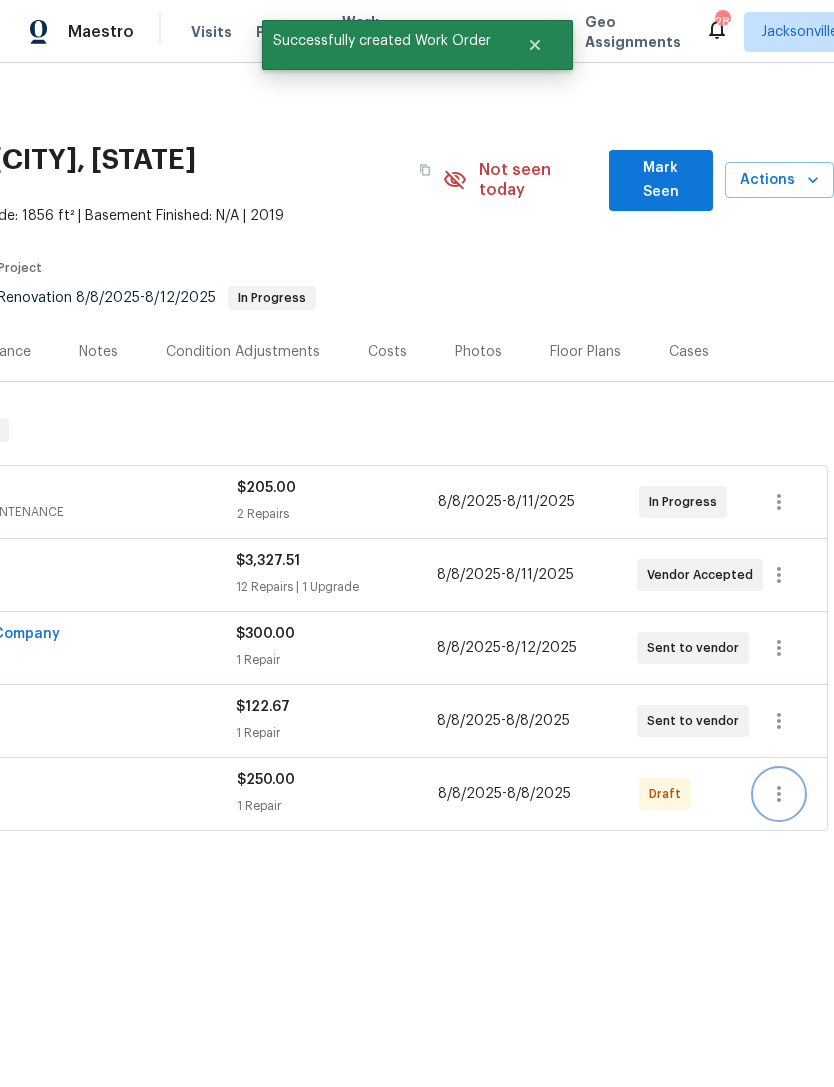 click 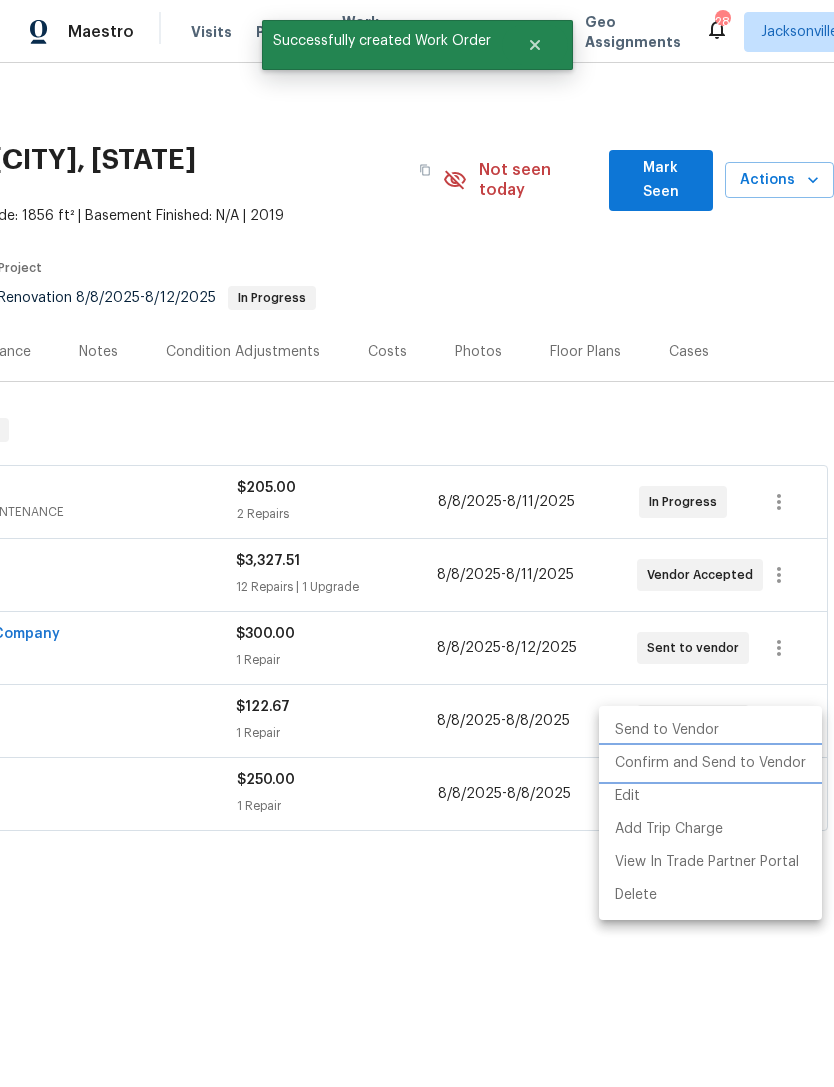 click on "Confirm and Send to Vendor" at bounding box center (710, 763) 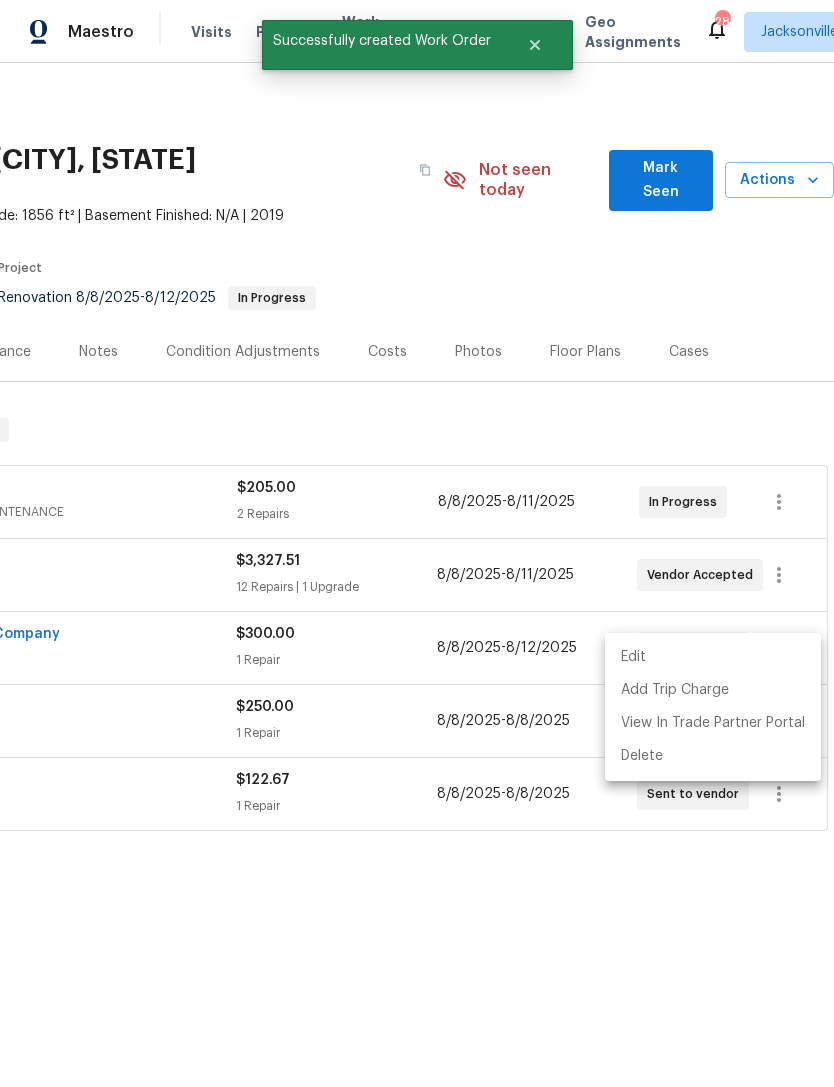 click at bounding box center [417, 543] 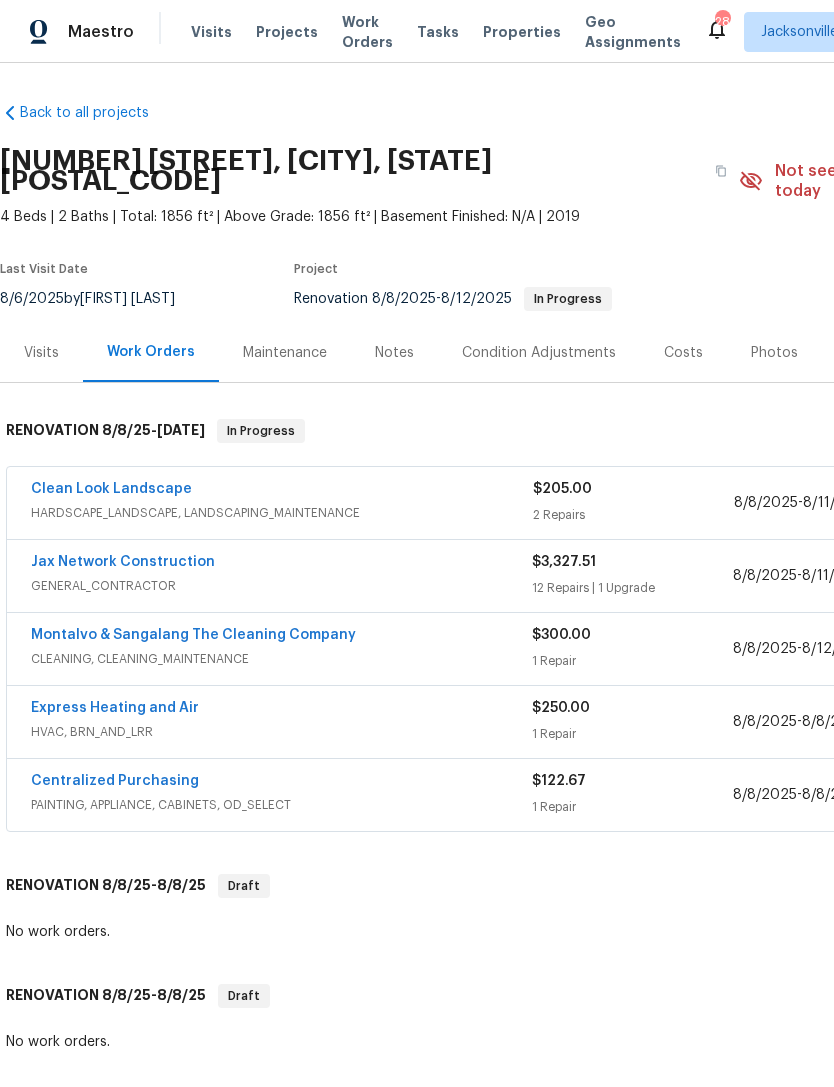 scroll, scrollTop: 0, scrollLeft: 0, axis: both 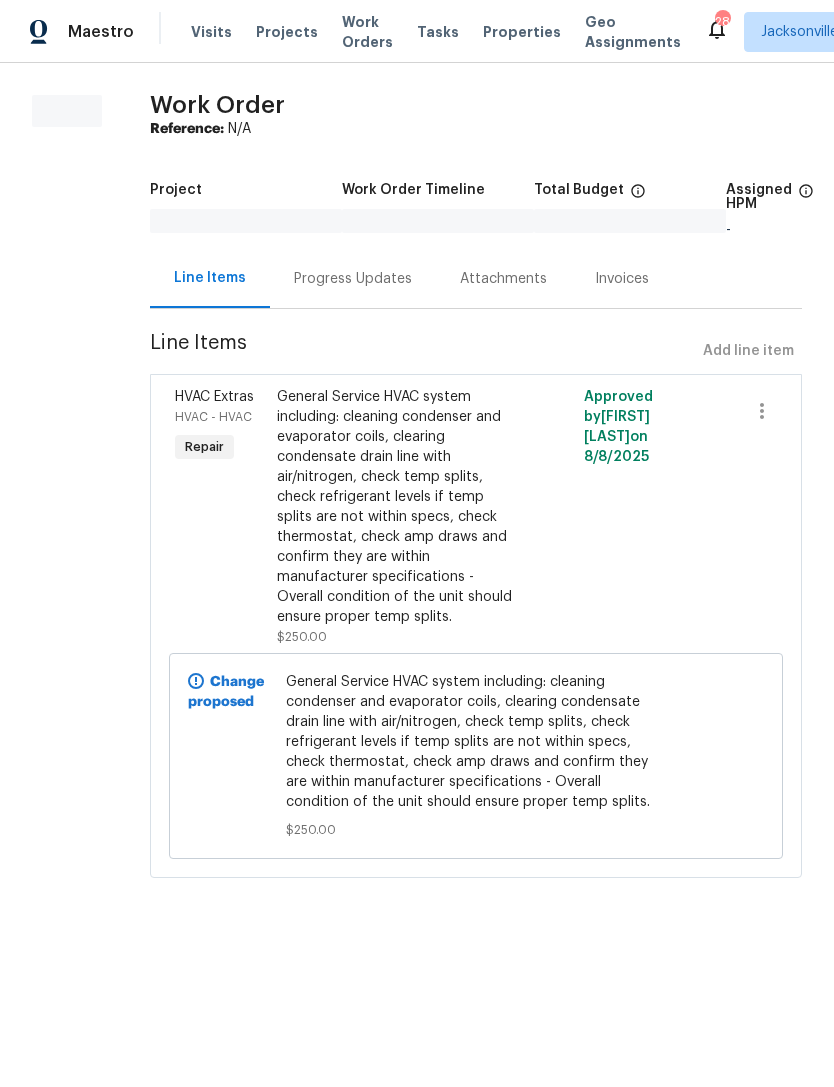 click on "Progress Updates" at bounding box center [353, 279] 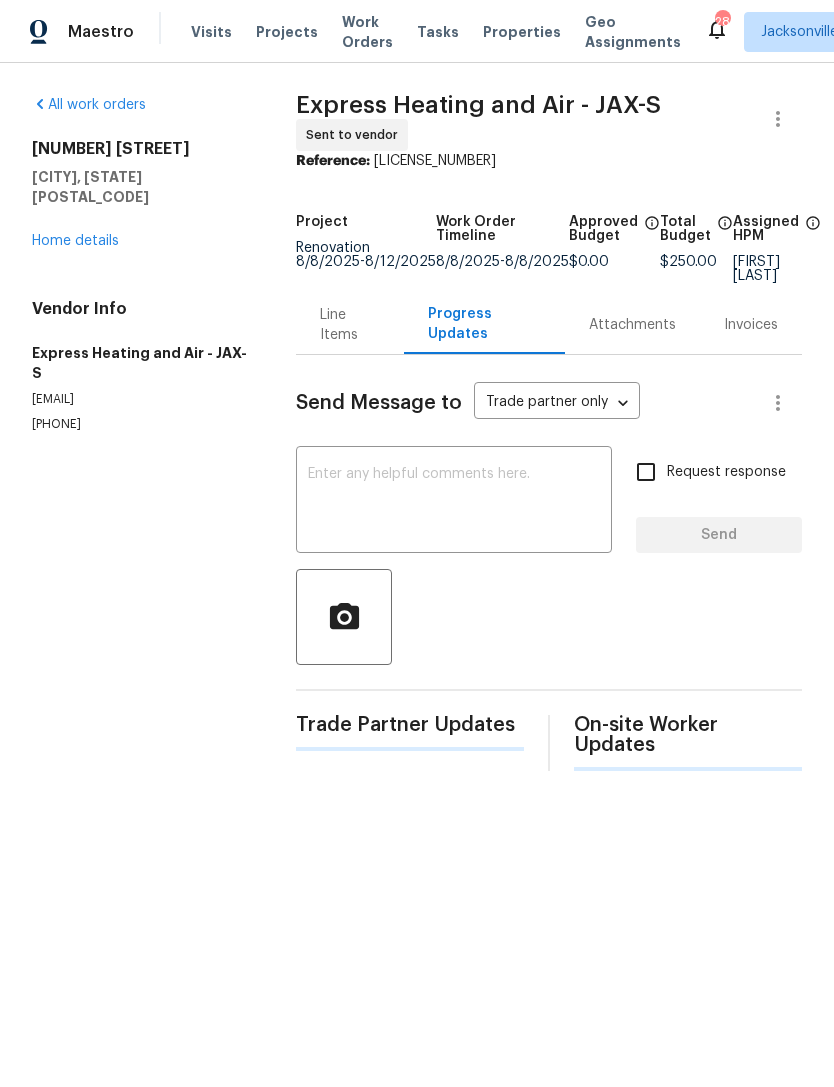 click on "x ​" at bounding box center [454, 502] 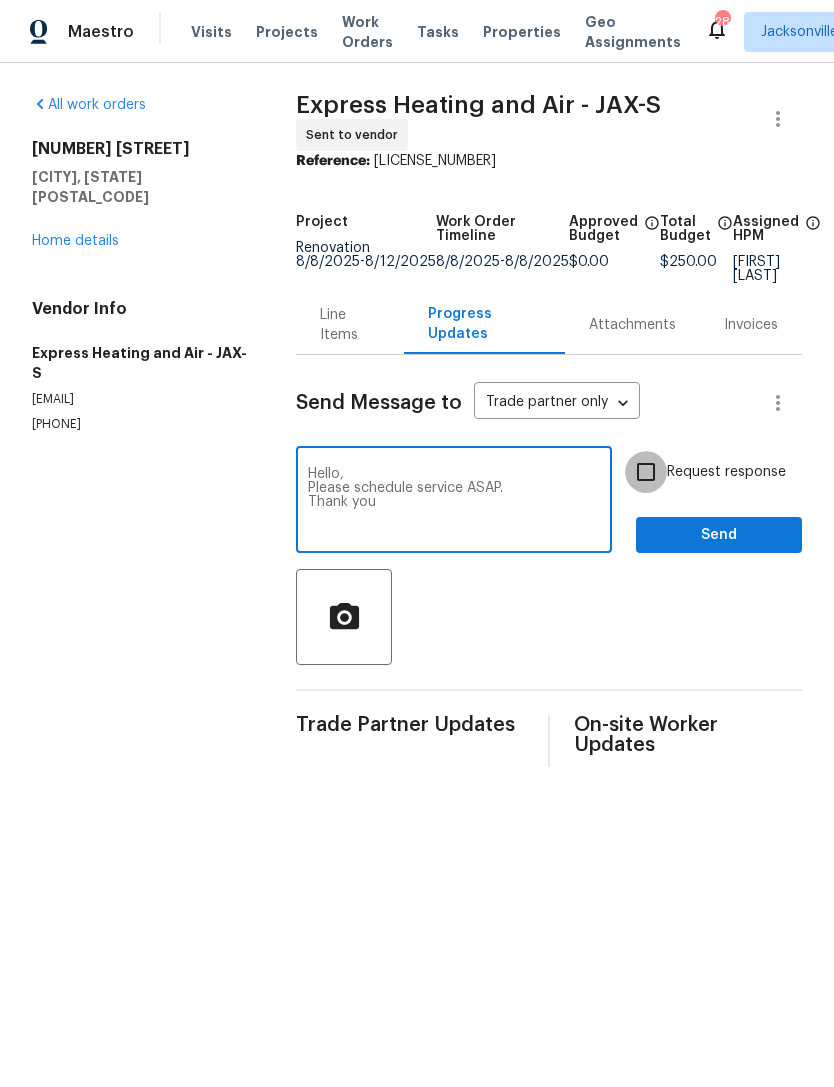 type on "Hello,
Please schedule service ASAP.
Thank you" 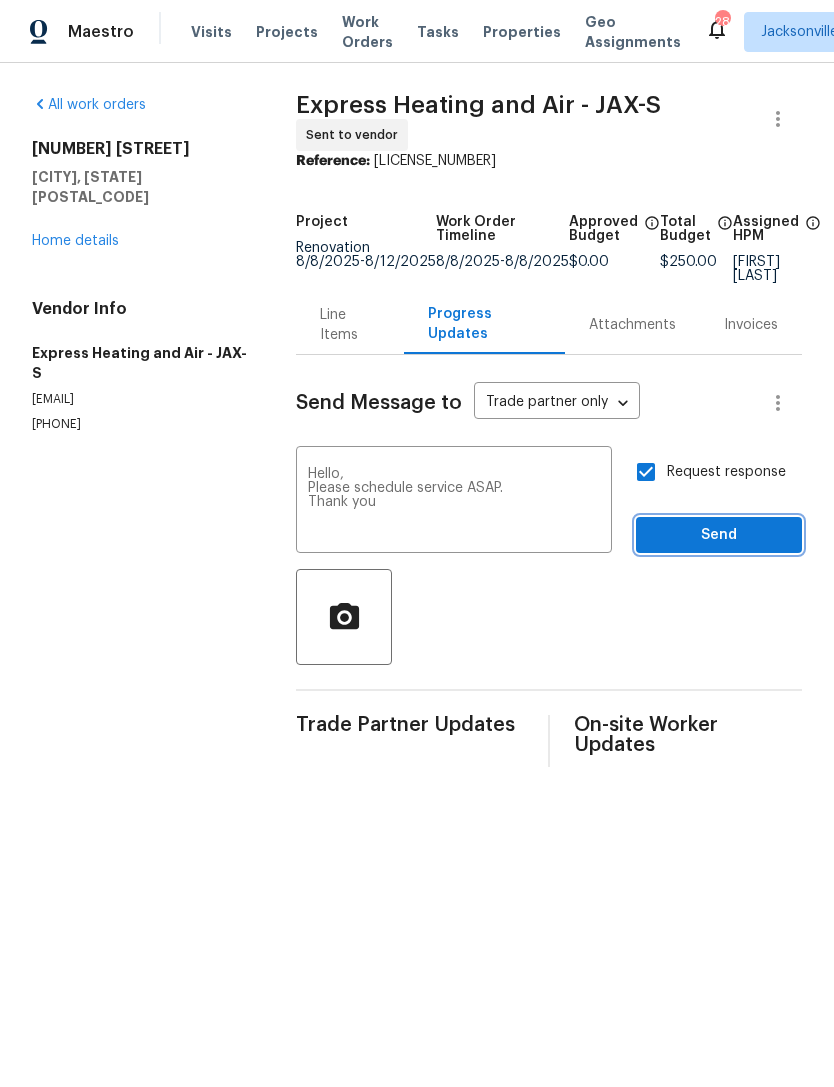 click on "Send" at bounding box center [719, 535] 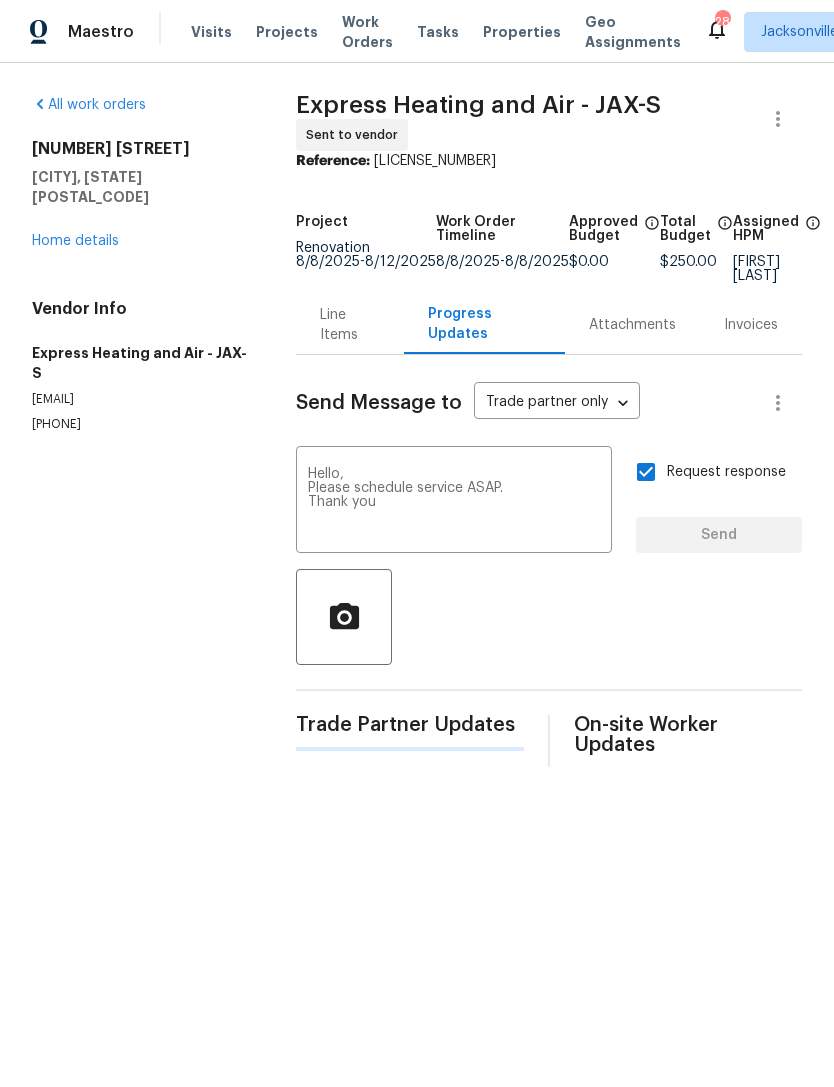 type 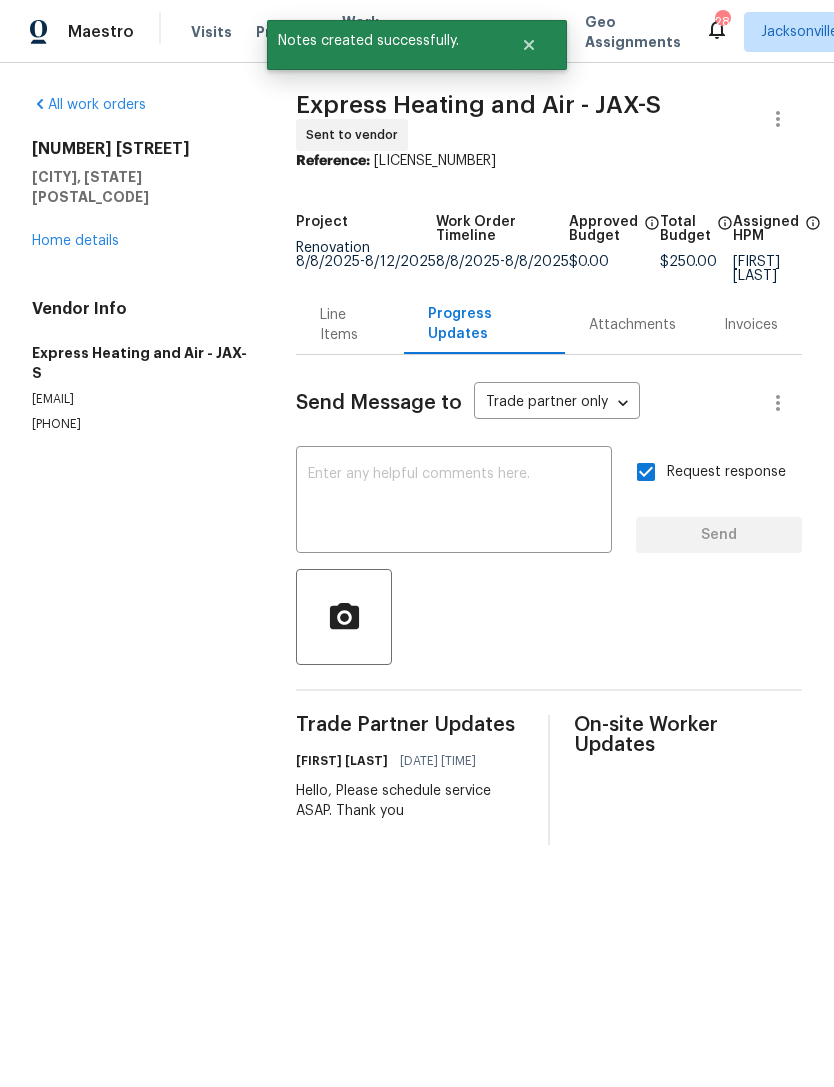 click on "2428 Cold Stream Ln Green Cove Springs, [STATE] [POSTAL_CODE] Home details" at bounding box center [140, 195] 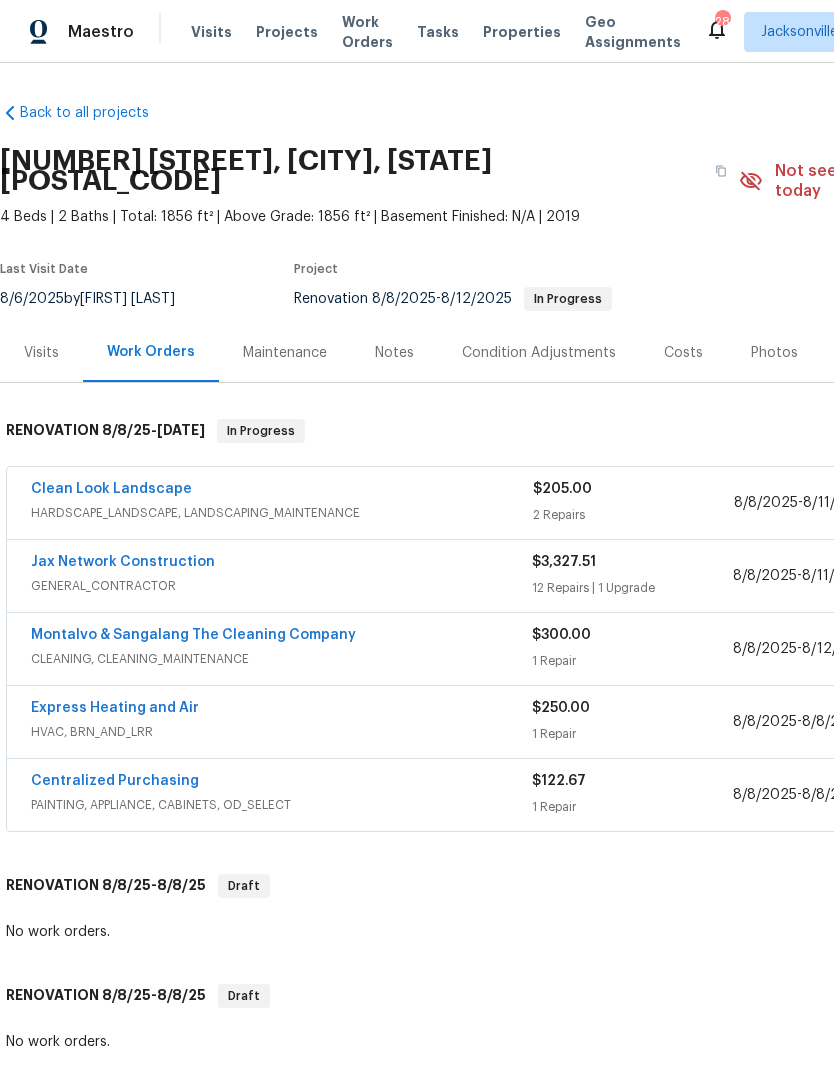 click on "Costs" at bounding box center [683, 353] 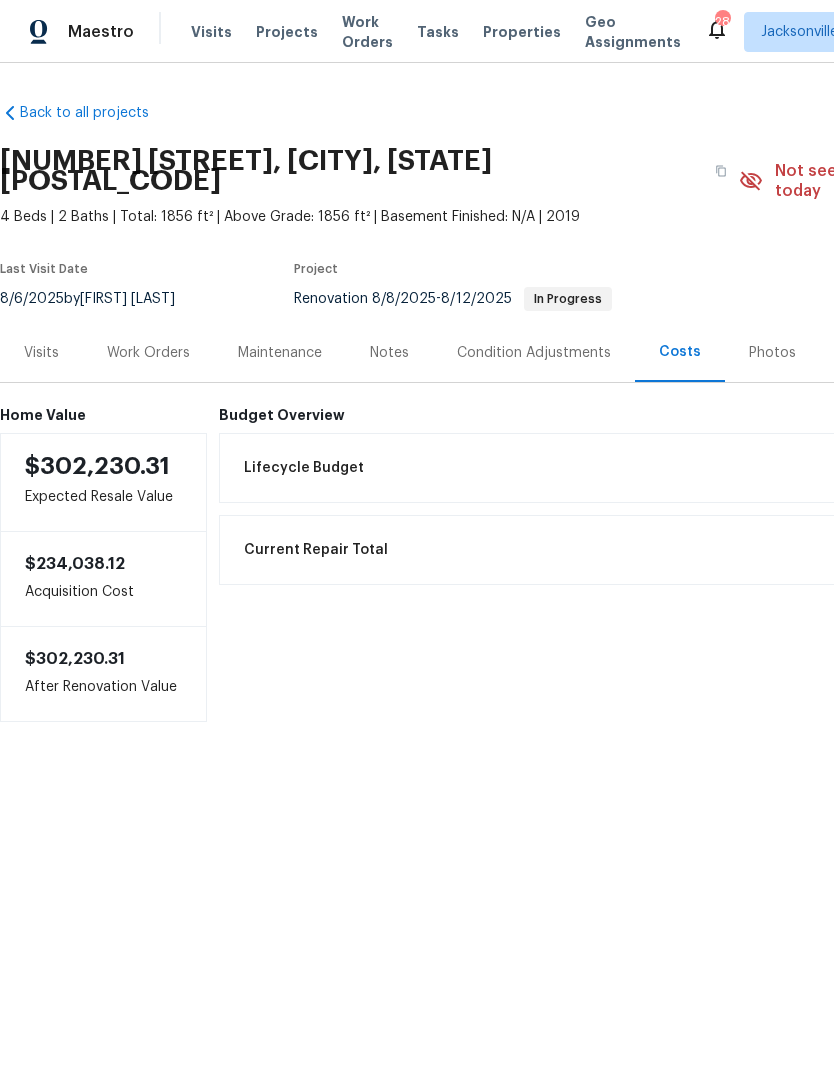 scroll, scrollTop: 0, scrollLeft: 0, axis: both 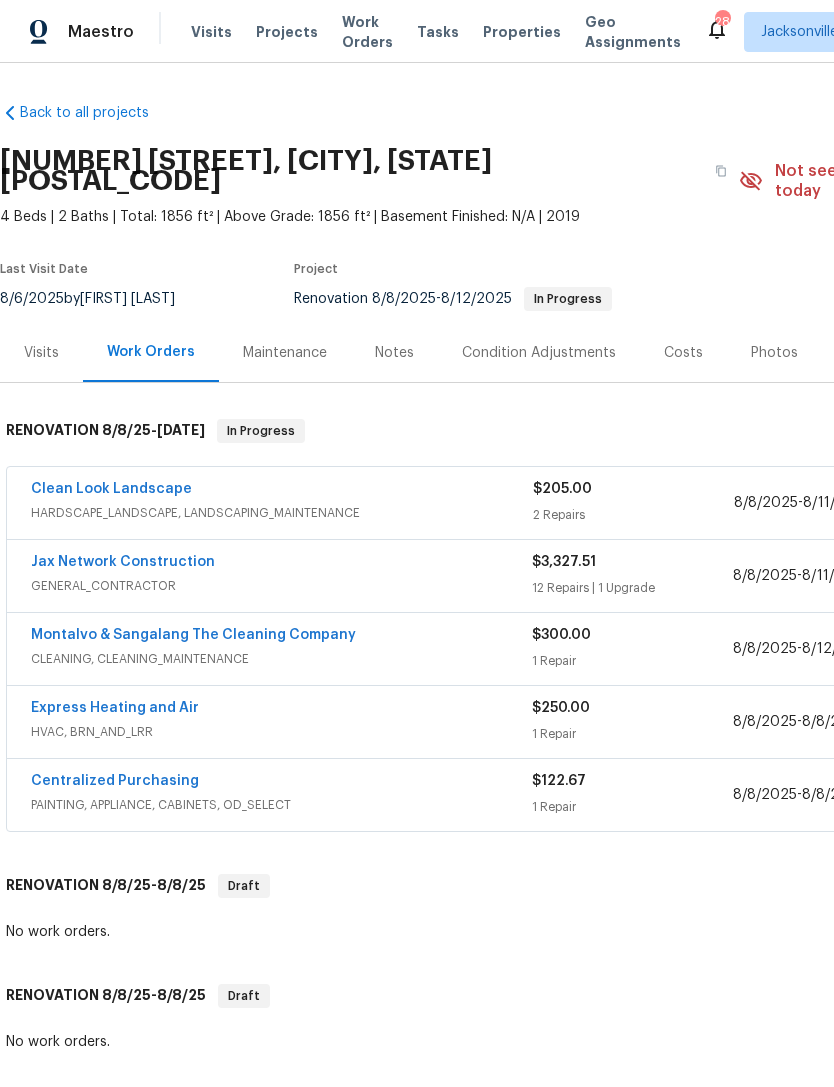 click on "Notes" at bounding box center [394, 353] 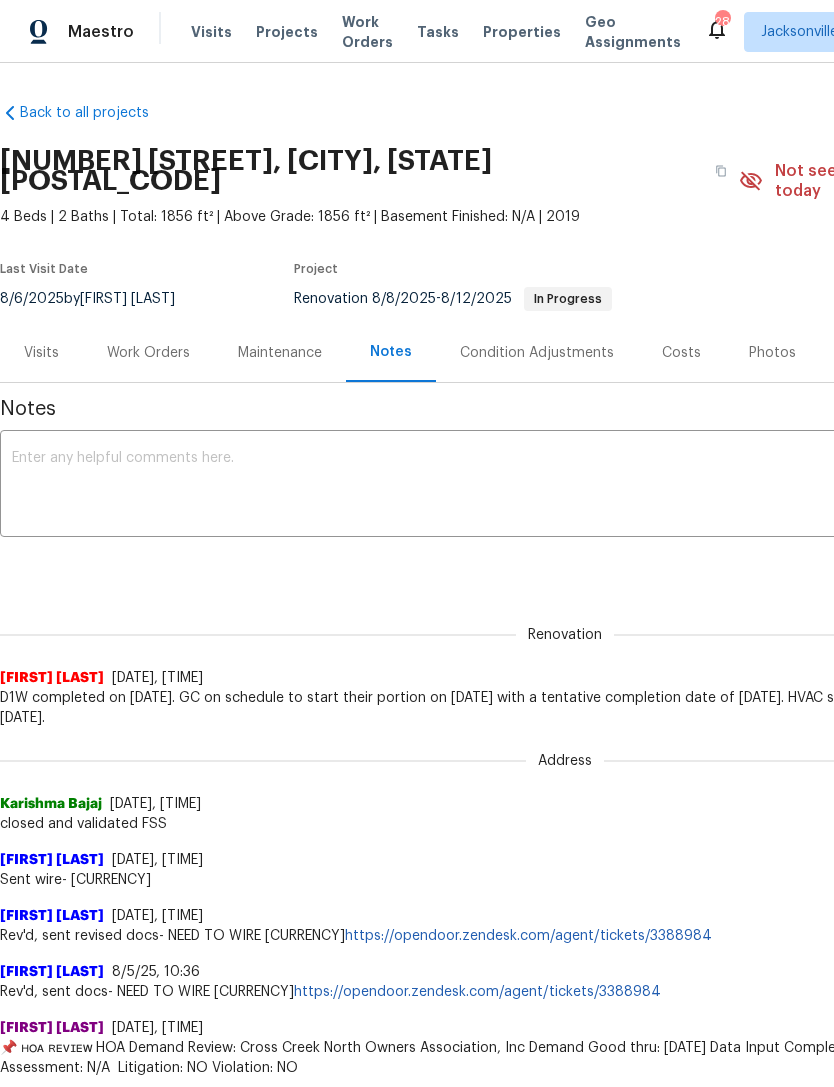 scroll, scrollTop: 0, scrollLeft: 0, axis: both 